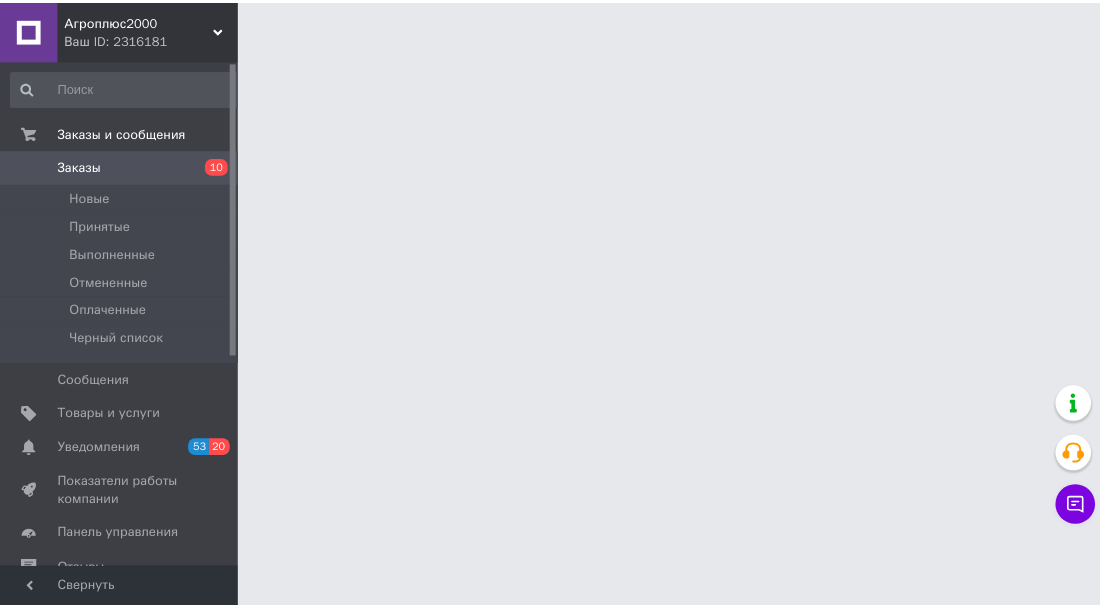 scroll, scrollTop: 0, scrollLeft: 0, axis: both 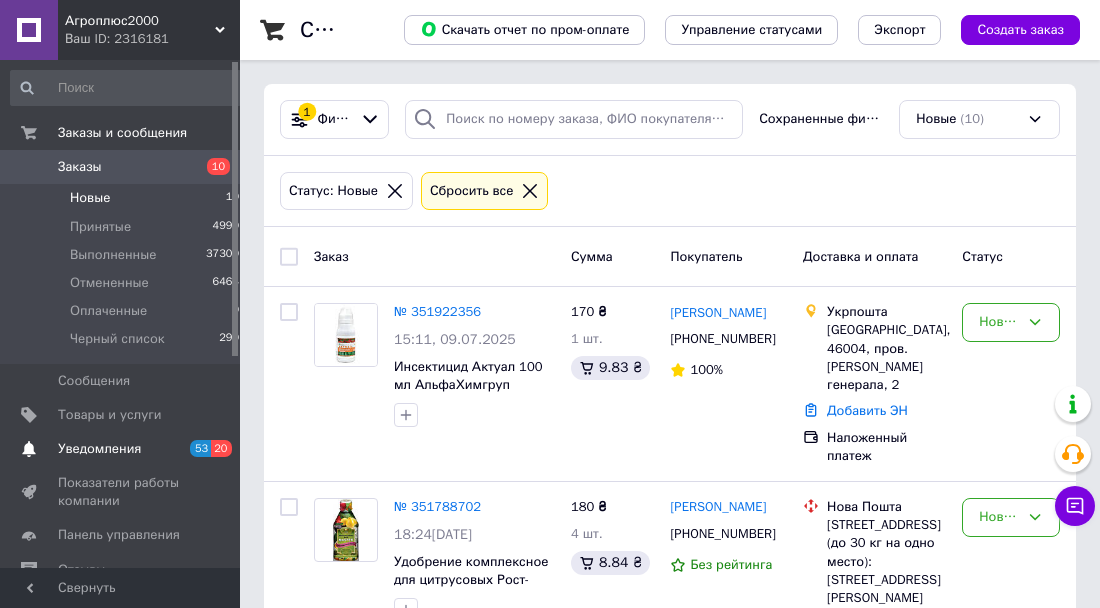 click on "Уведомления" at bounding box center [99, 449] 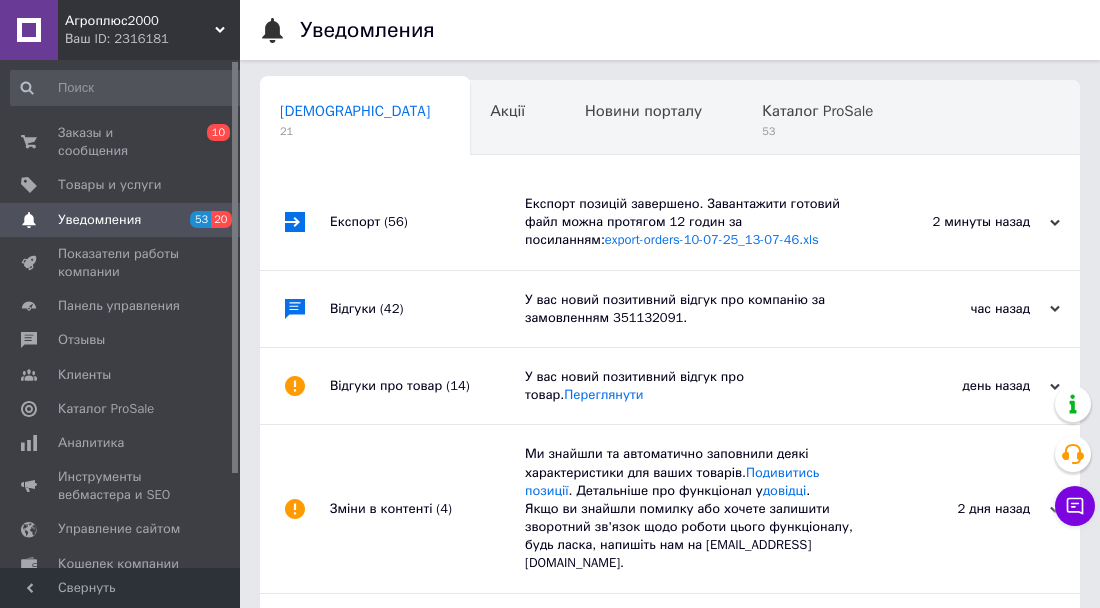 scroll, scrollTop: 0, scrollLeft: 10, axis: horizontal 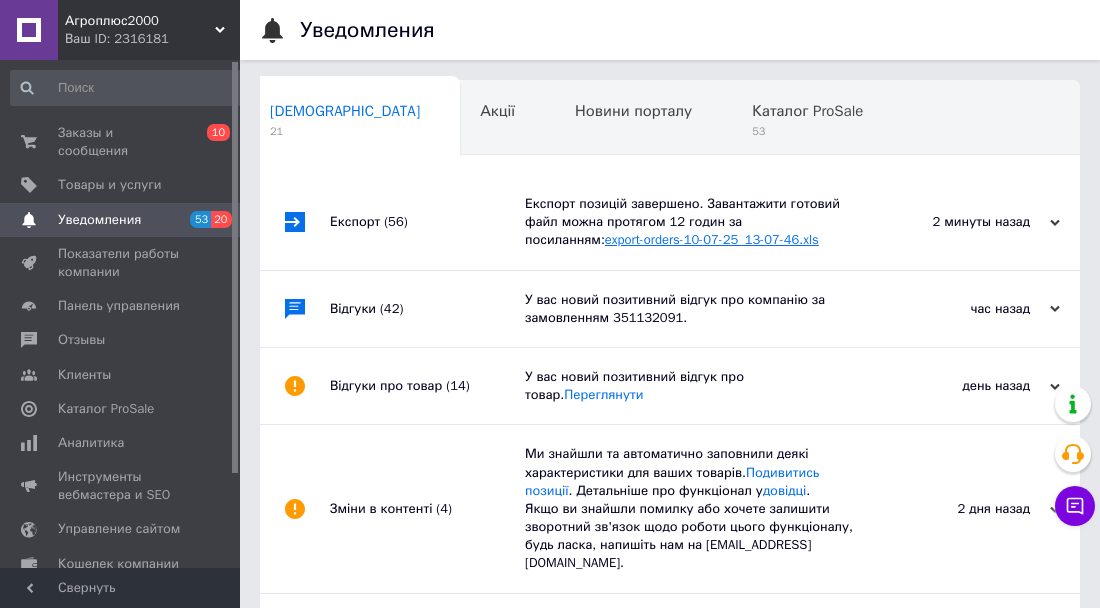 click on "export-orders-10-07-25_13-07-46.xls" at bounding box center [712, 239] 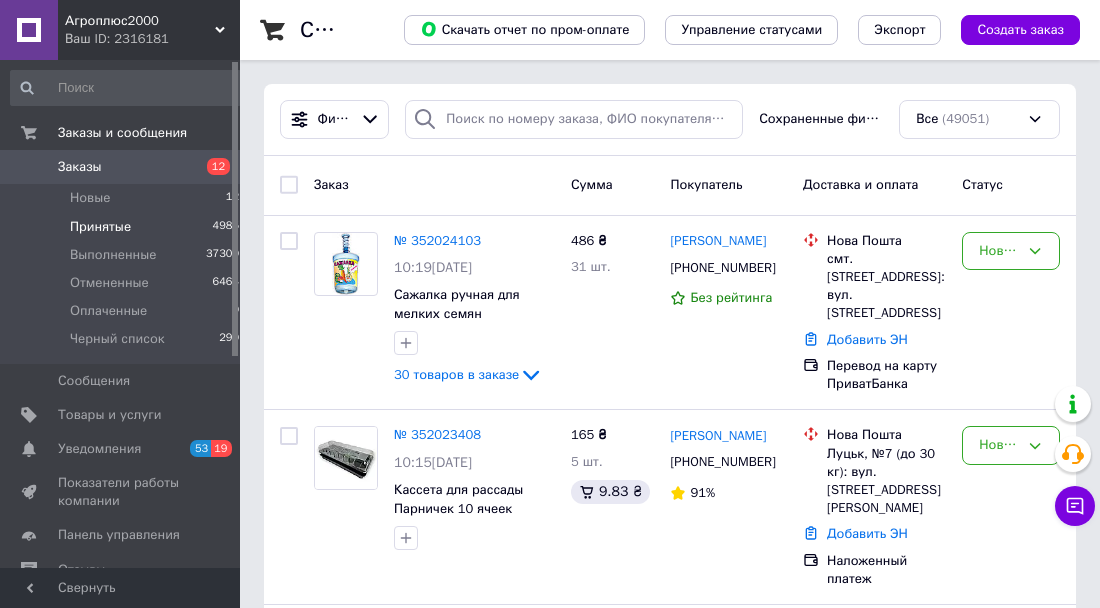 scroll, scrollTop: 0, scrollLeft: 0, axis: both 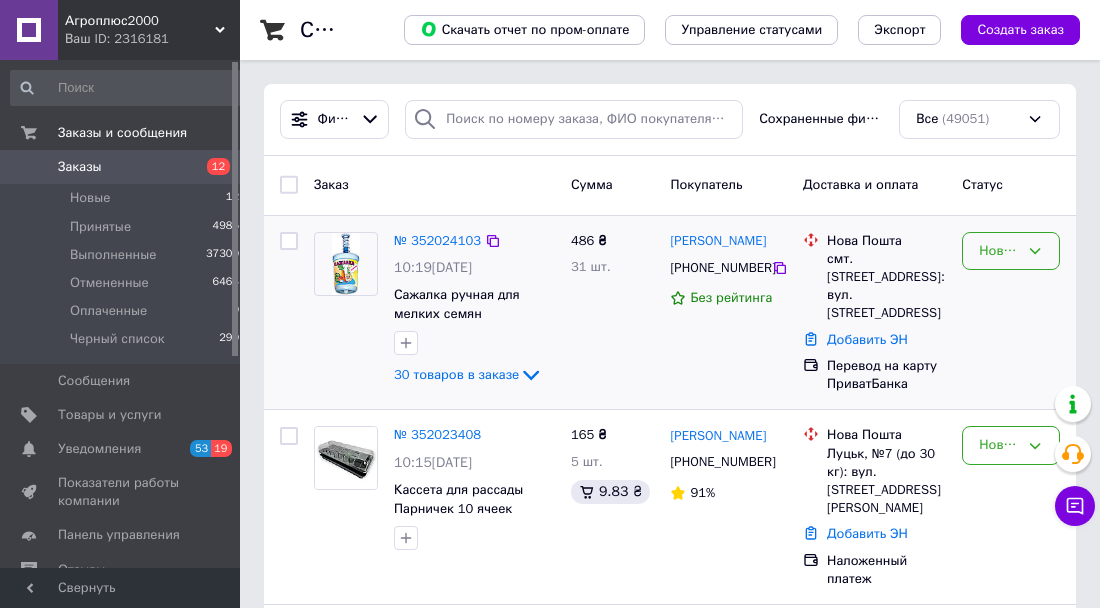 click on "Новый" at bounding box center (999, 251) 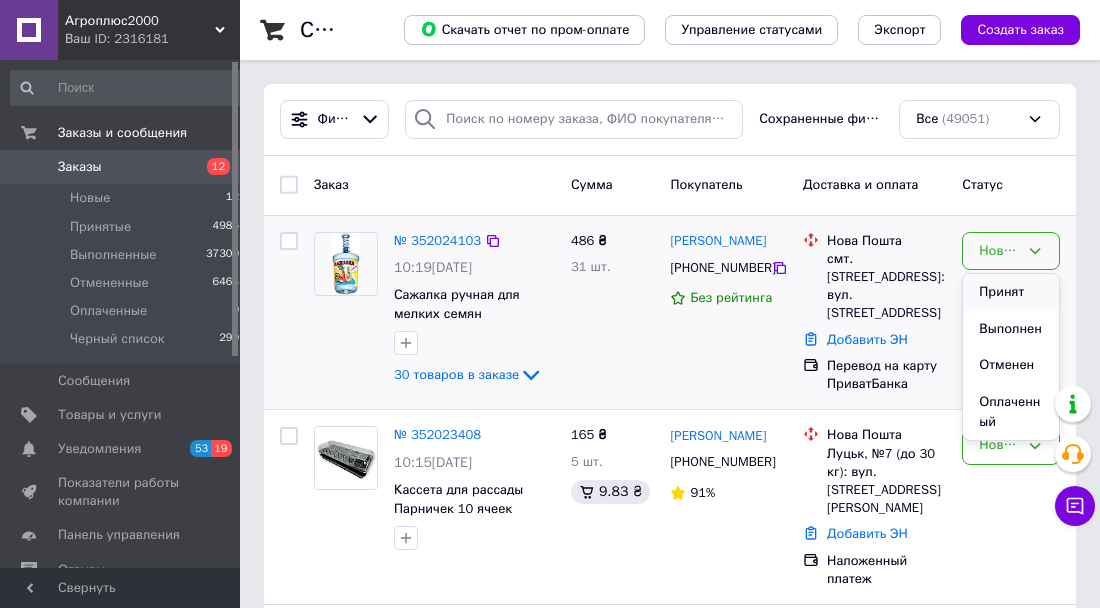 click on "Принят" at bounding box center (1011, 292) 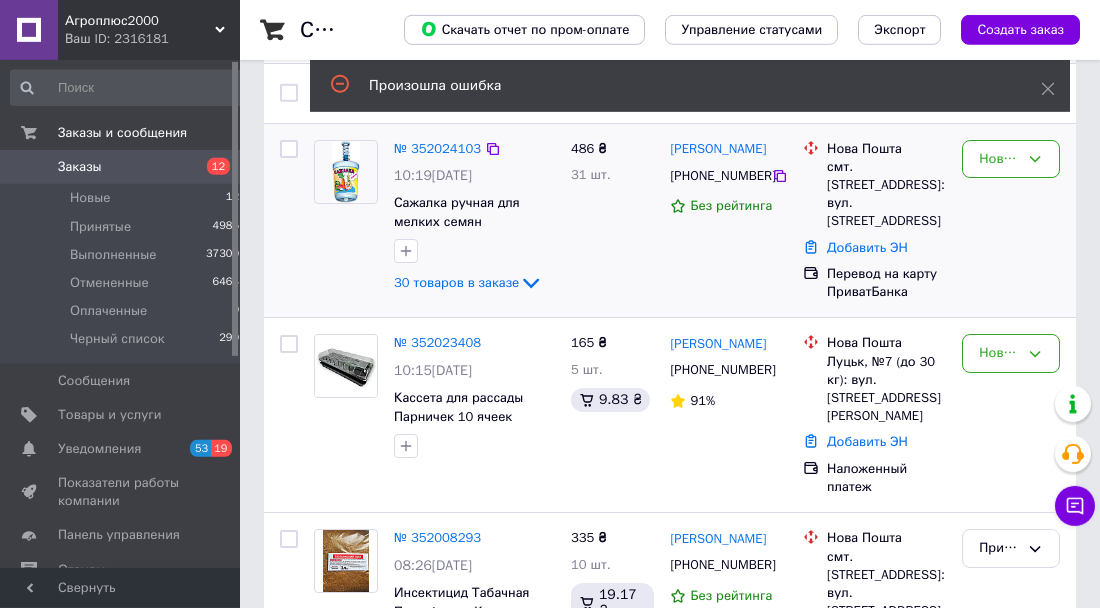 scroll, scrollTop: 104, scrollLeft: 0, axis: vertical 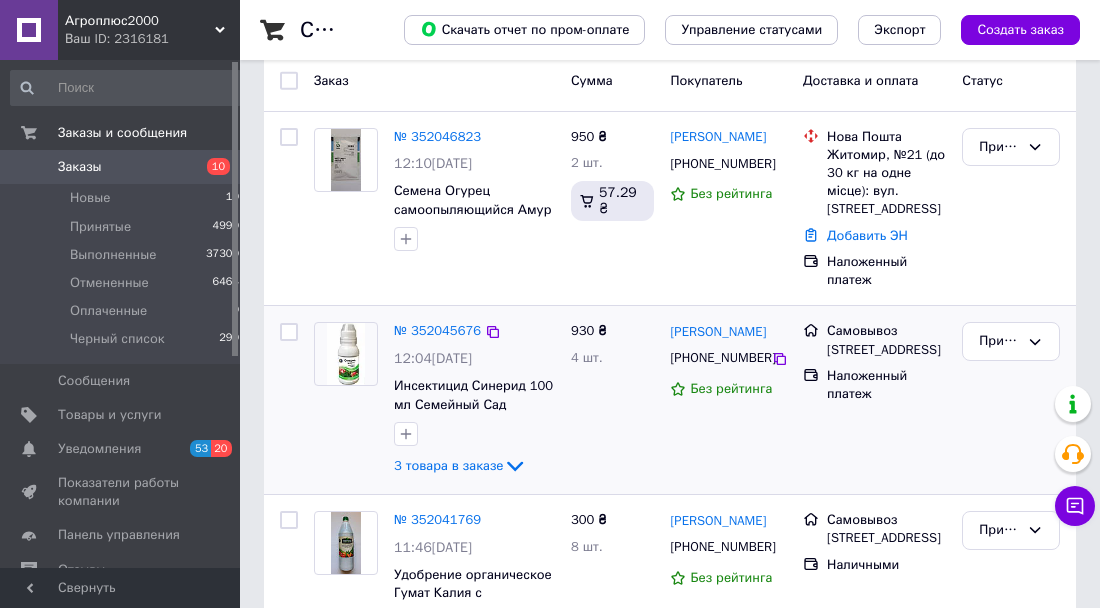 drag, startPoint x: 285, startPoint y: 325, endPoint x: 360, endPoint y: 335, distance: 75.66373 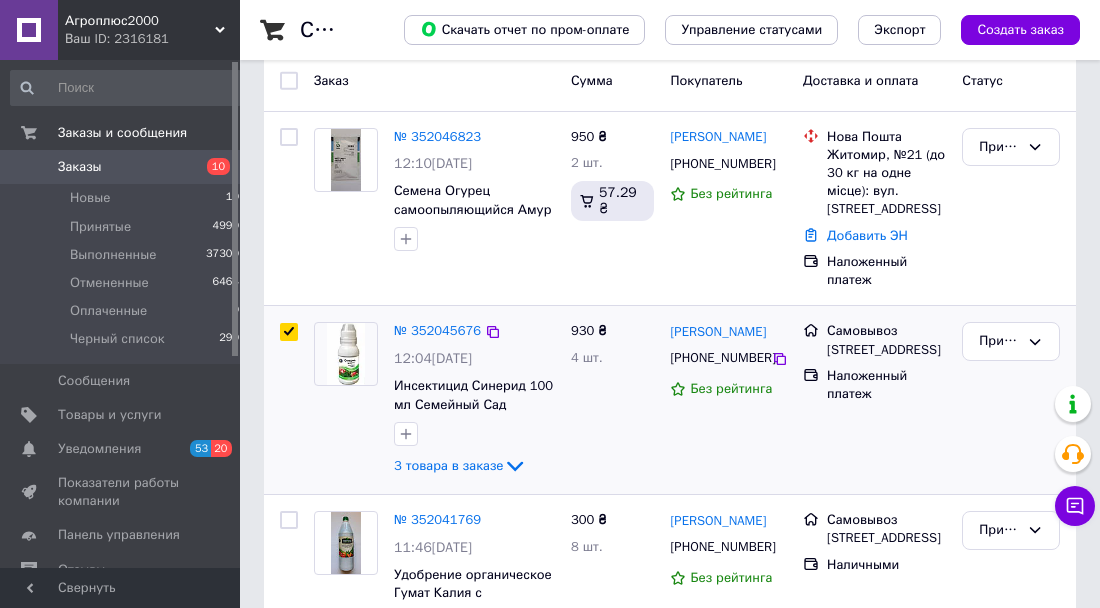 checkbox on "true" 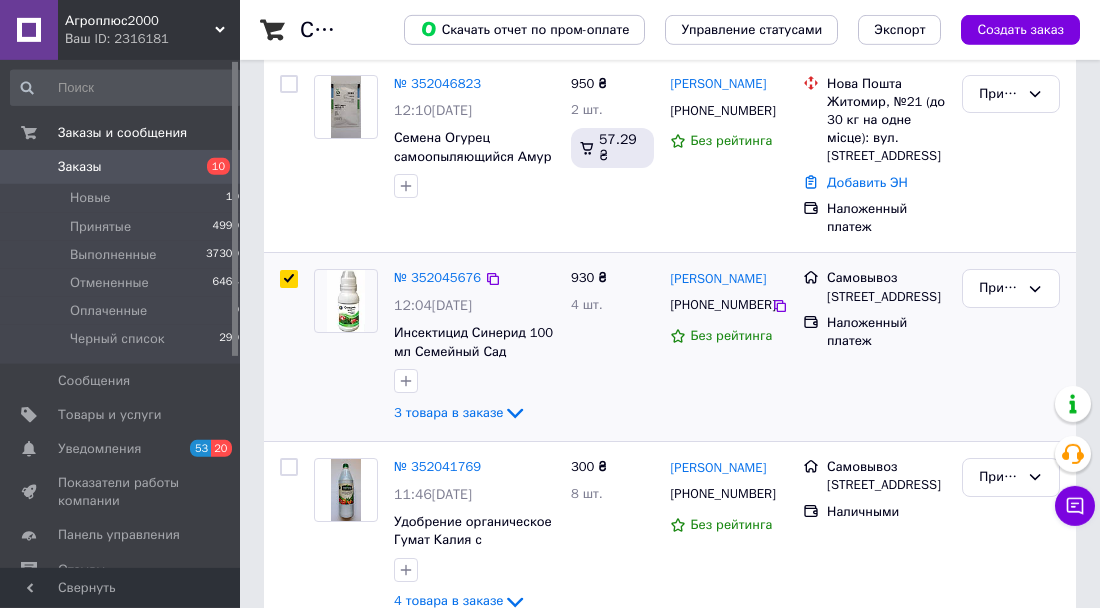 scroll, scrollTop: 208, scrollLeft: 0, axis: vertical 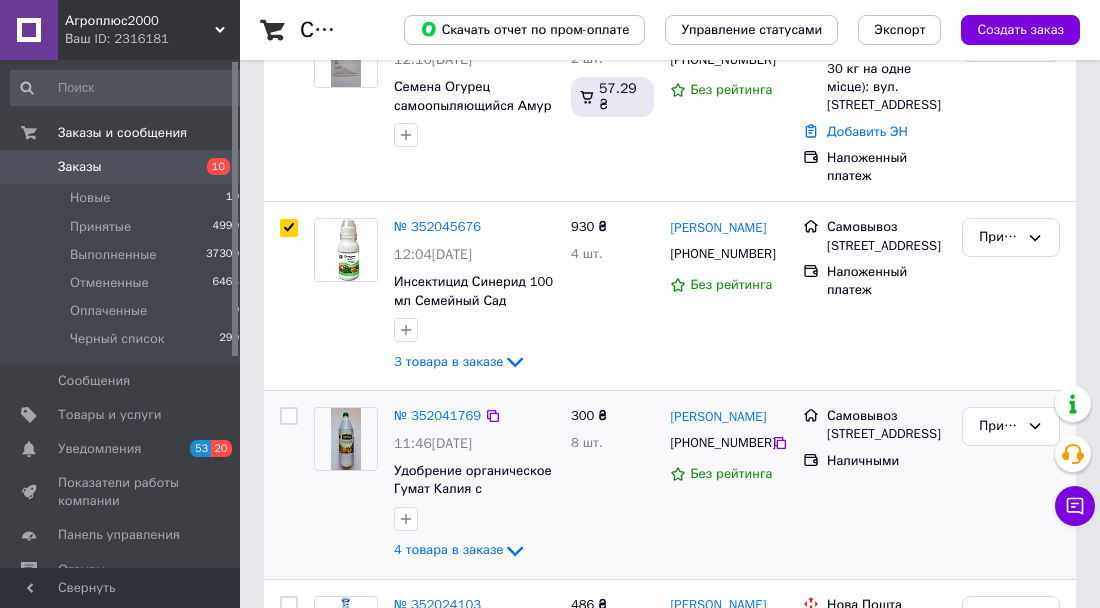 click at bounding box center [289, 416] 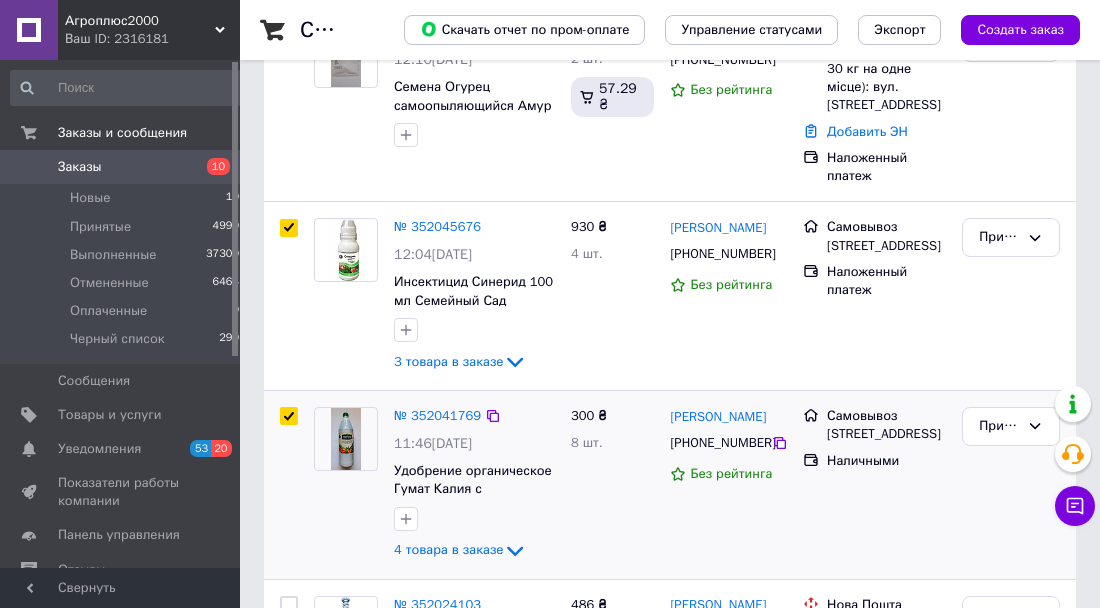 checkbox on "true" 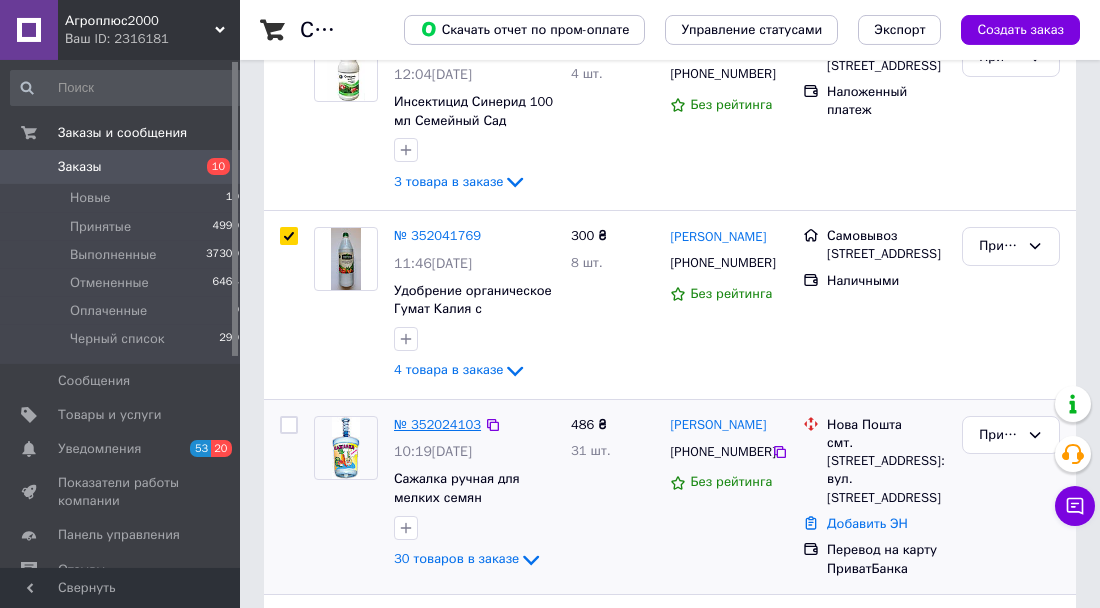 scroll, scrollTop: 416, scrollLeft: 0, axis: vertical 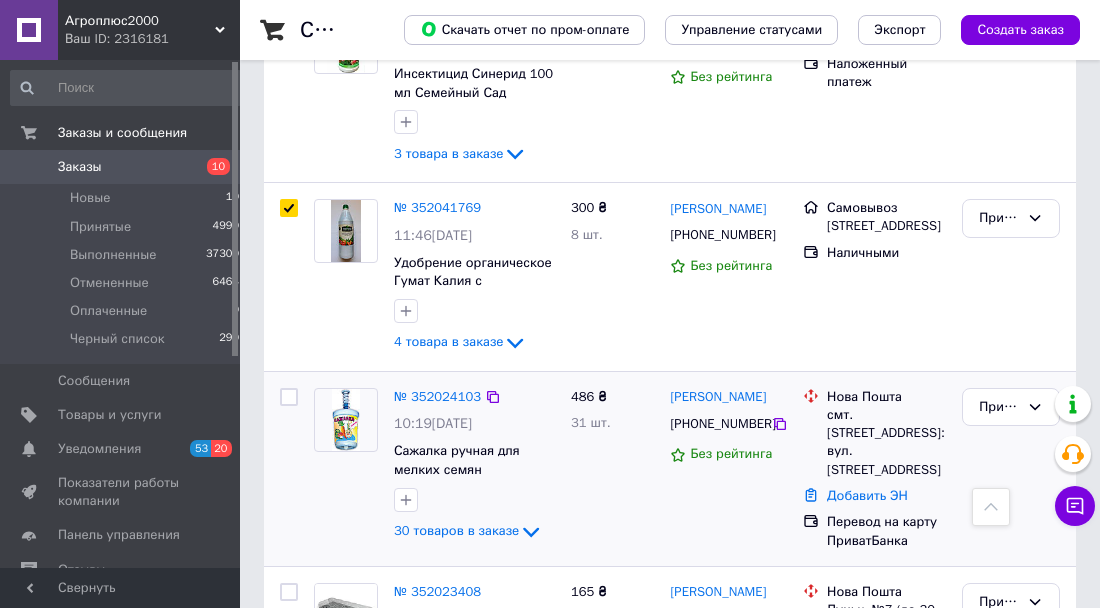 click at bounding box center [289, 397] 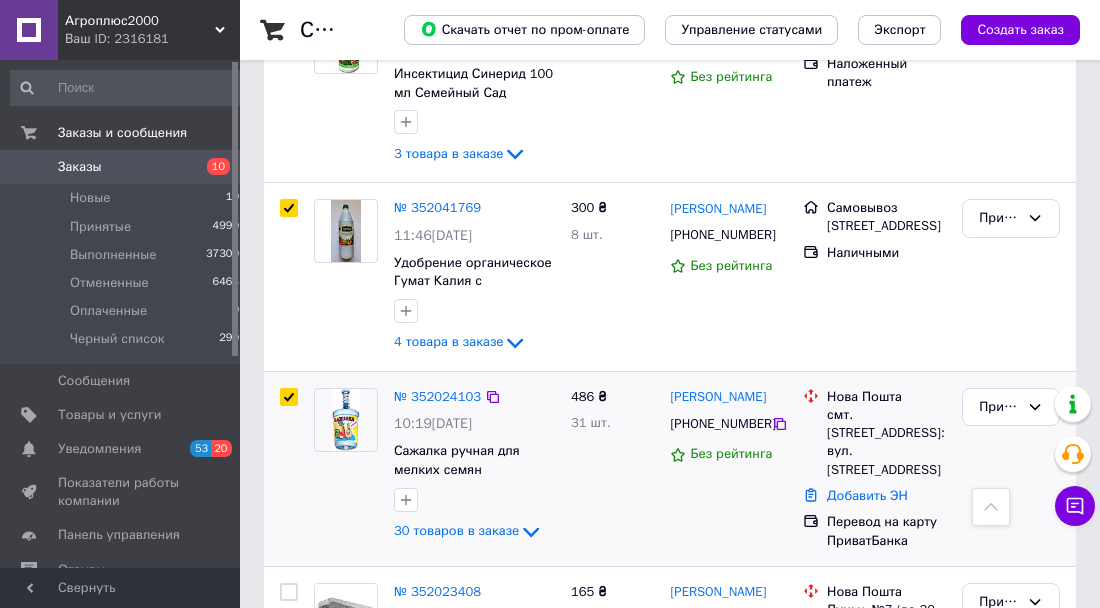 checkbox on "true" 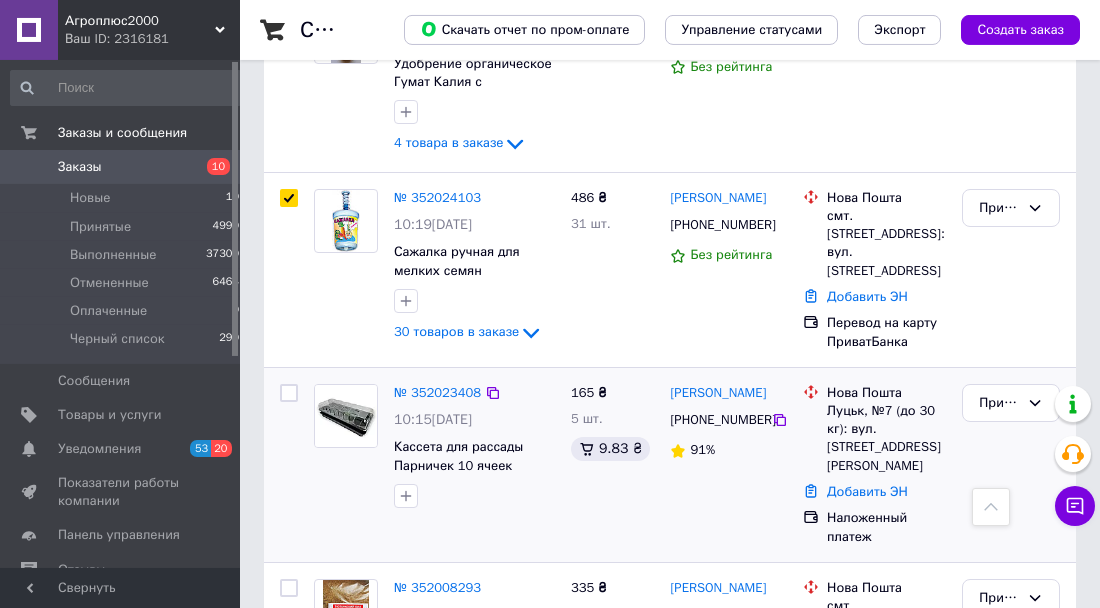 scroll, scrollTop: 624, scrollLeft: 0, axis: vertical 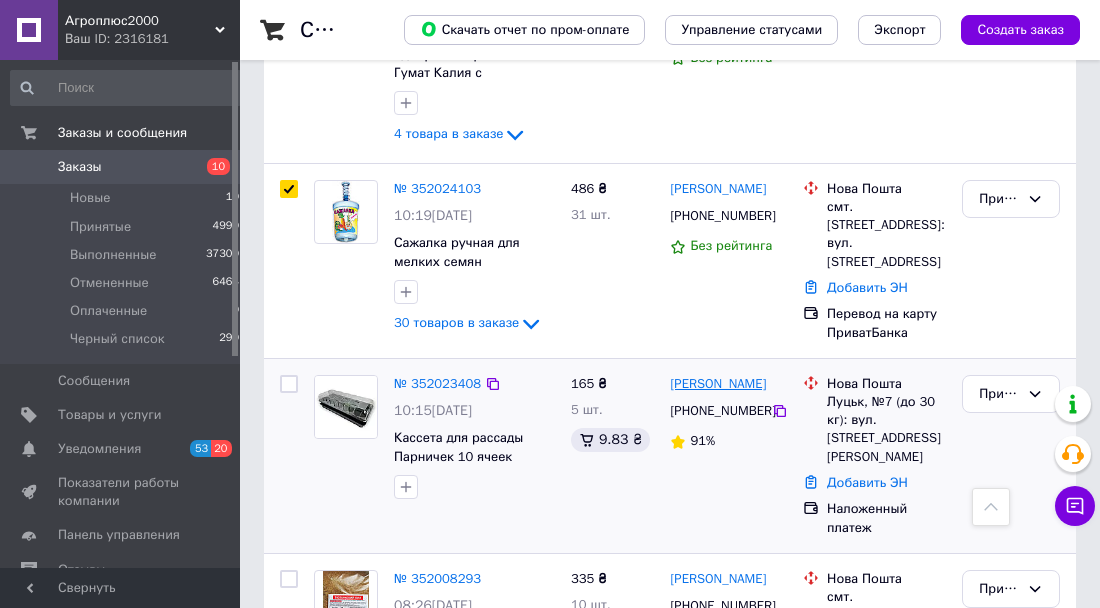 click on "[PERSON_NAME]" at bounding box center (718, 384) 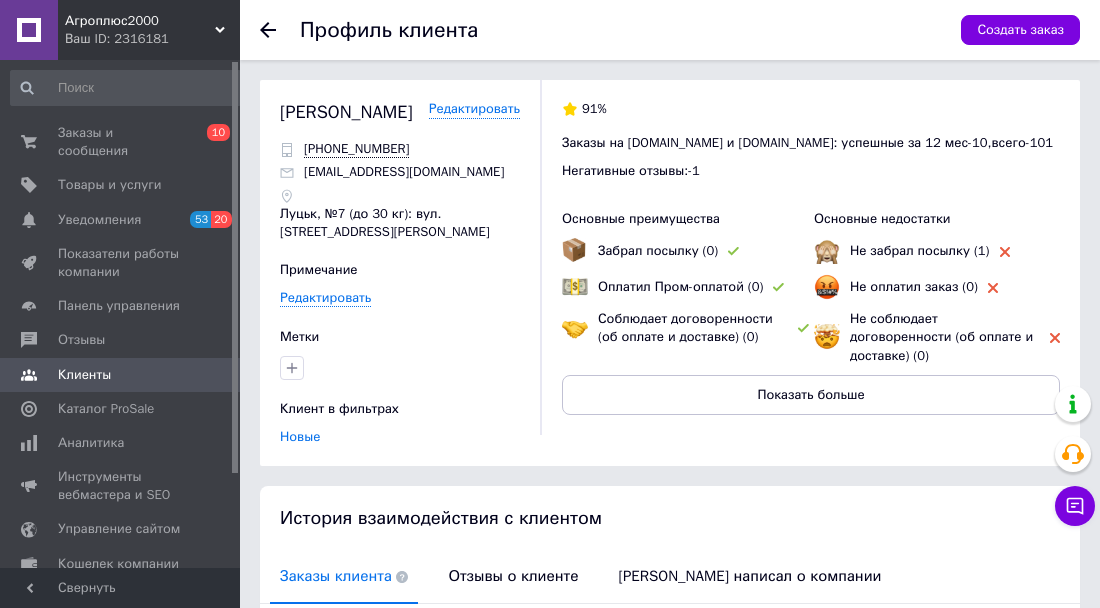 scroll, scrollTop: 208, scrollLeft: 0, axis: vertical 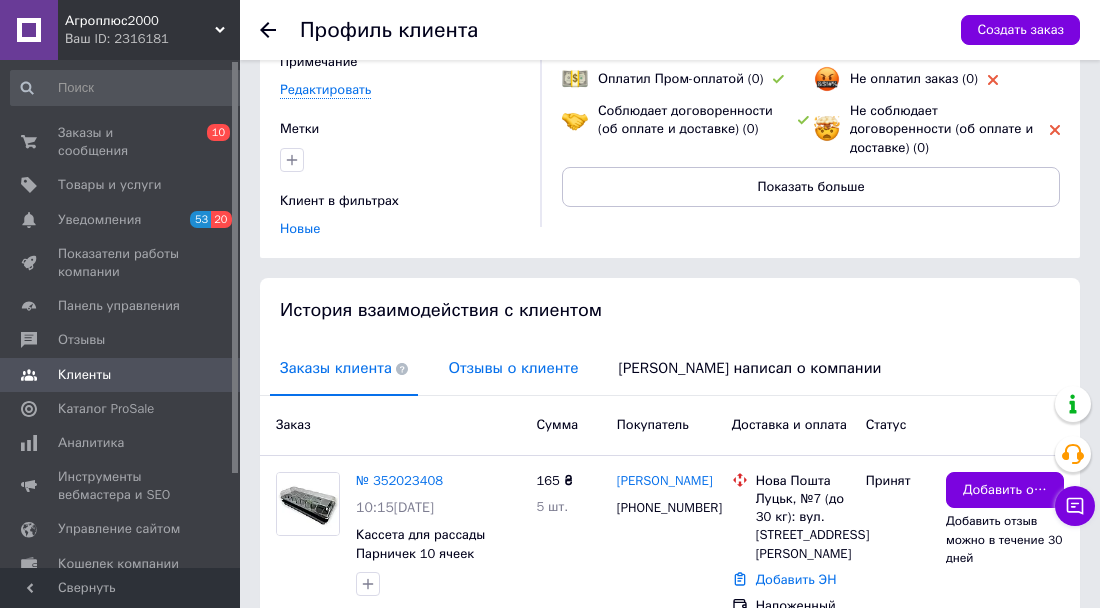 click on "Отзывы о клиенте" at bounding box center [513, 368] 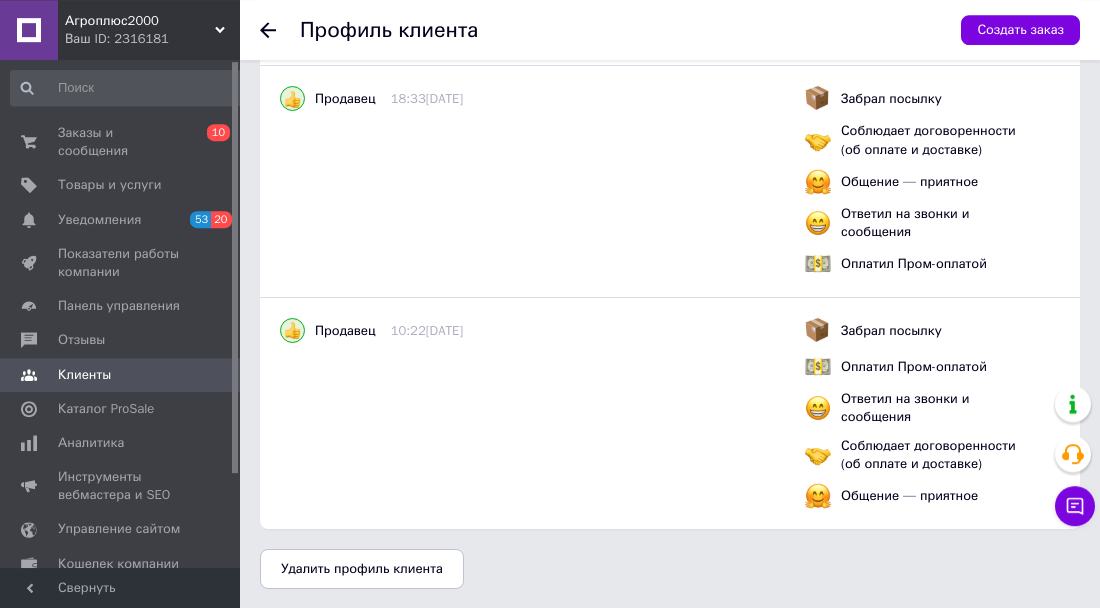 scroll, scrollTop: 892, scrollLeft: 0, axis: vertical 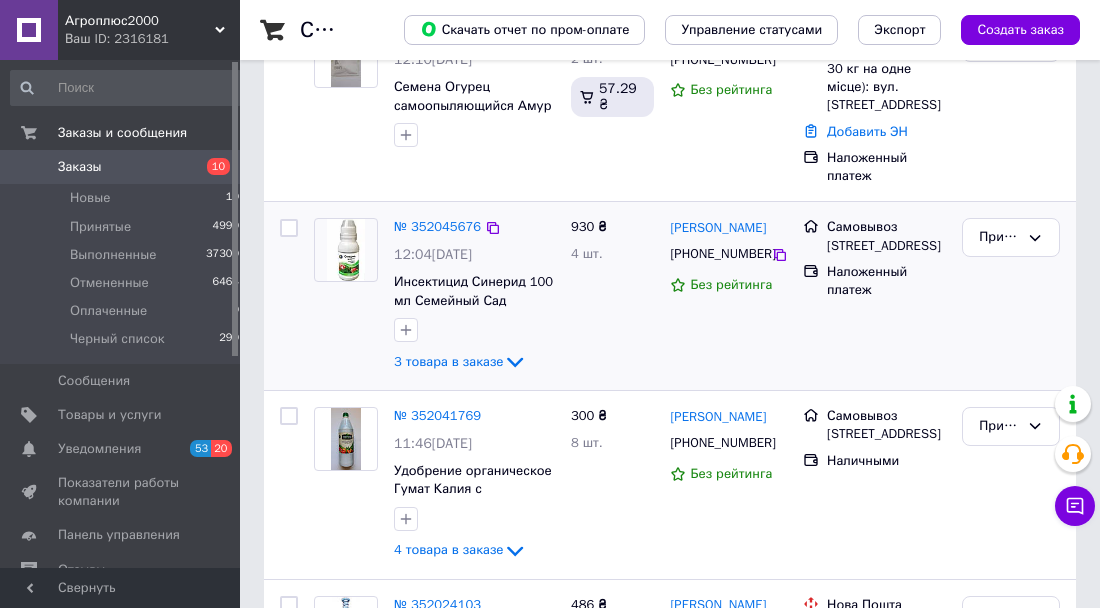 click at bounding box center [289, 228] 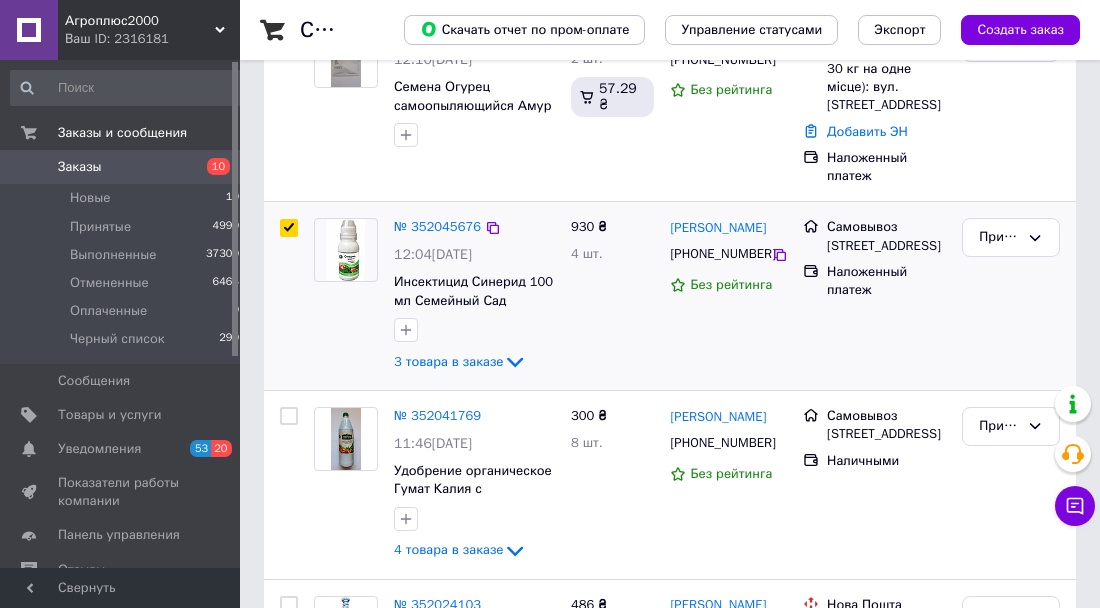 checkbox on "true" 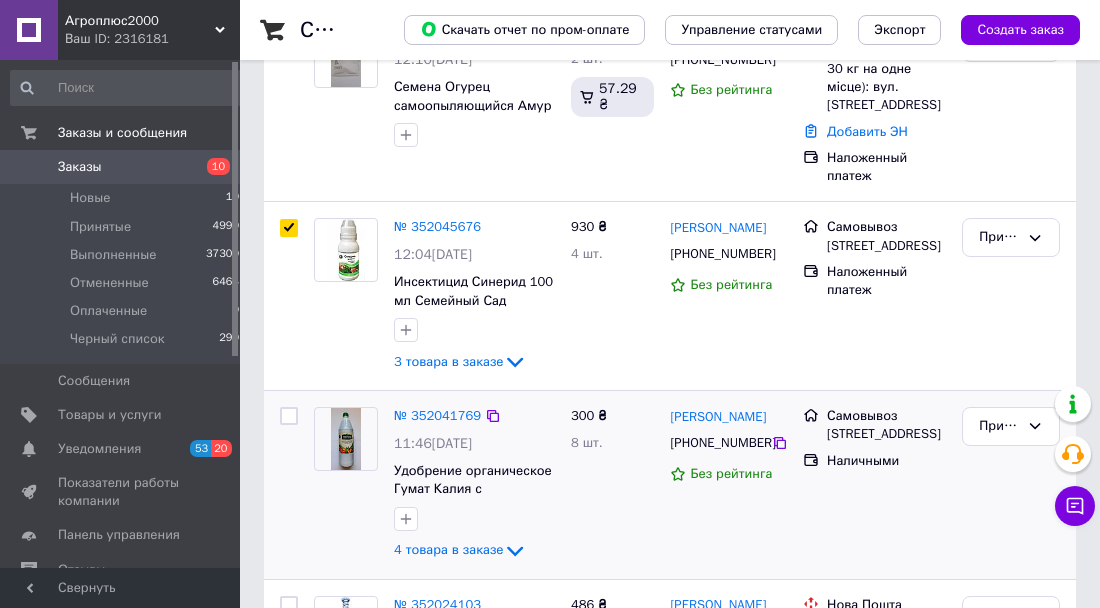 click at bounding box center (289, 416) 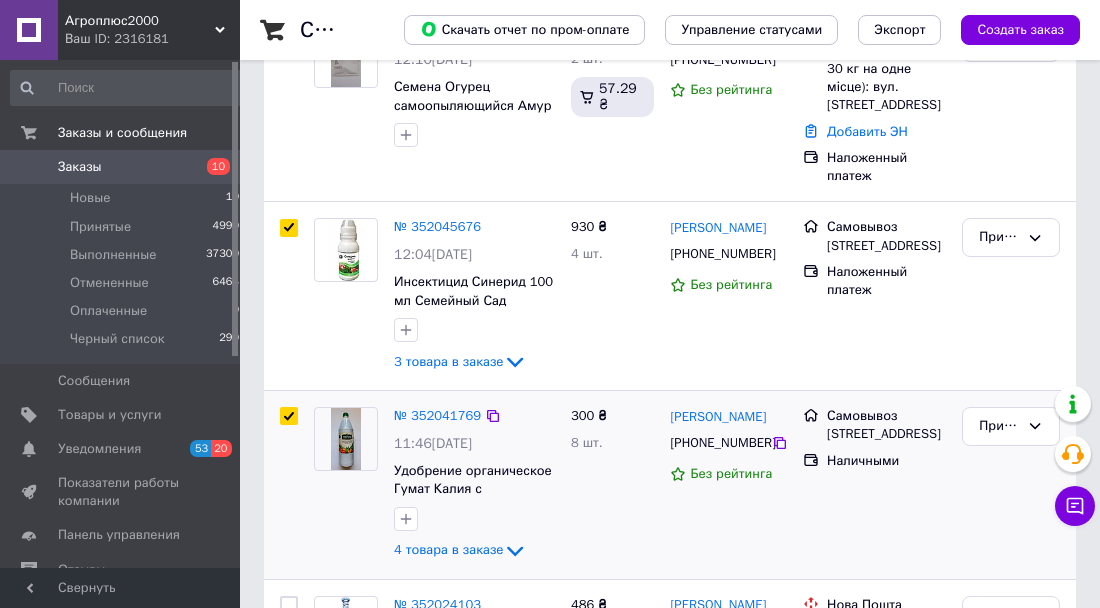 checkbox on "true" 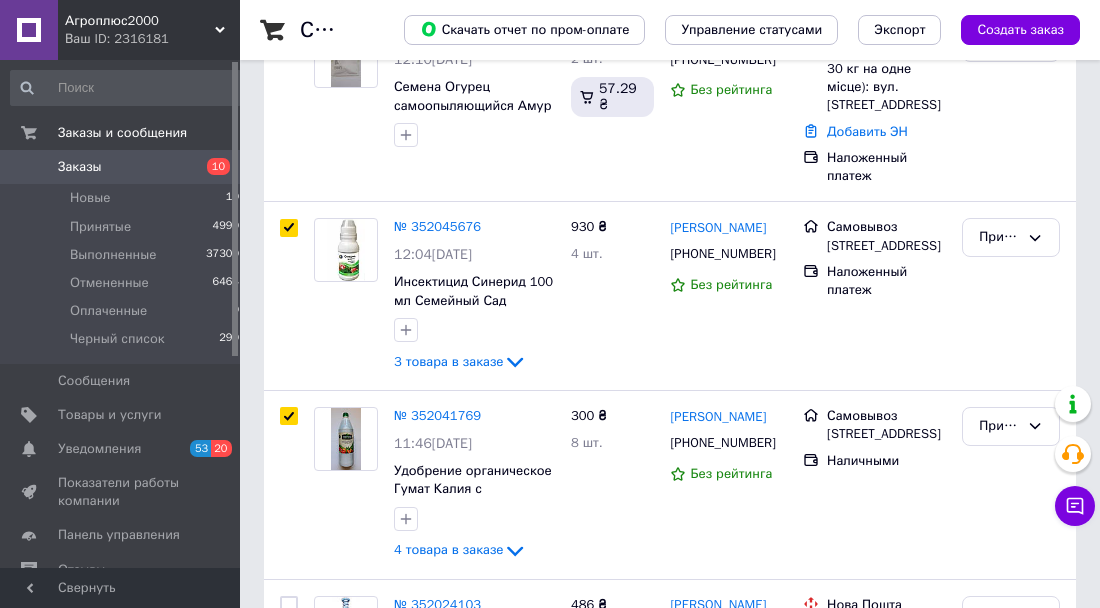 checkbox on "true" 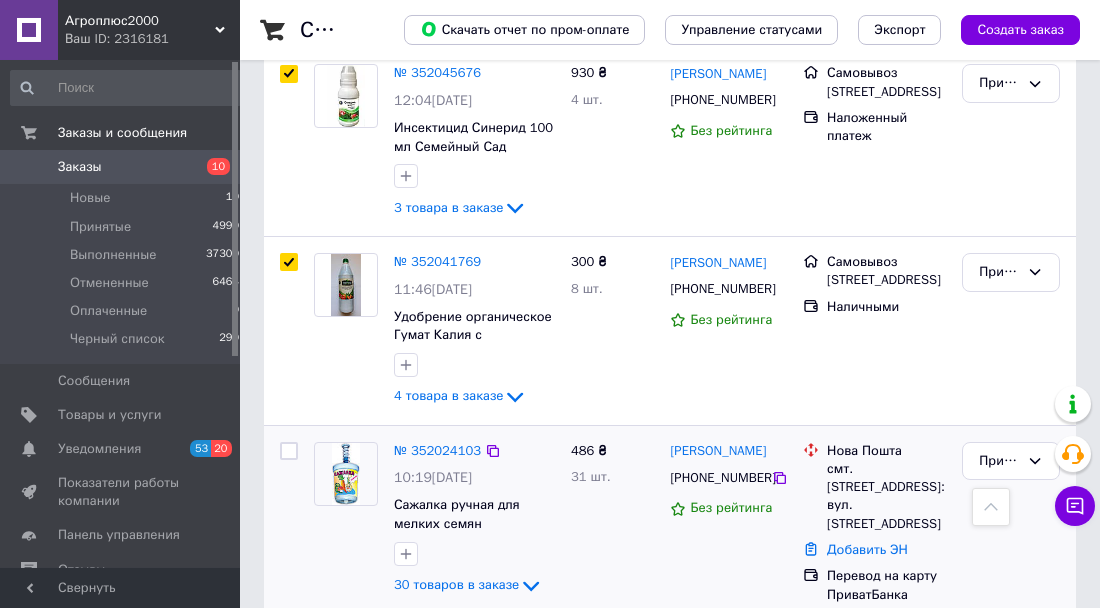 scroll, scrollTop: 416, scrollLeft: 0, axis: vertical 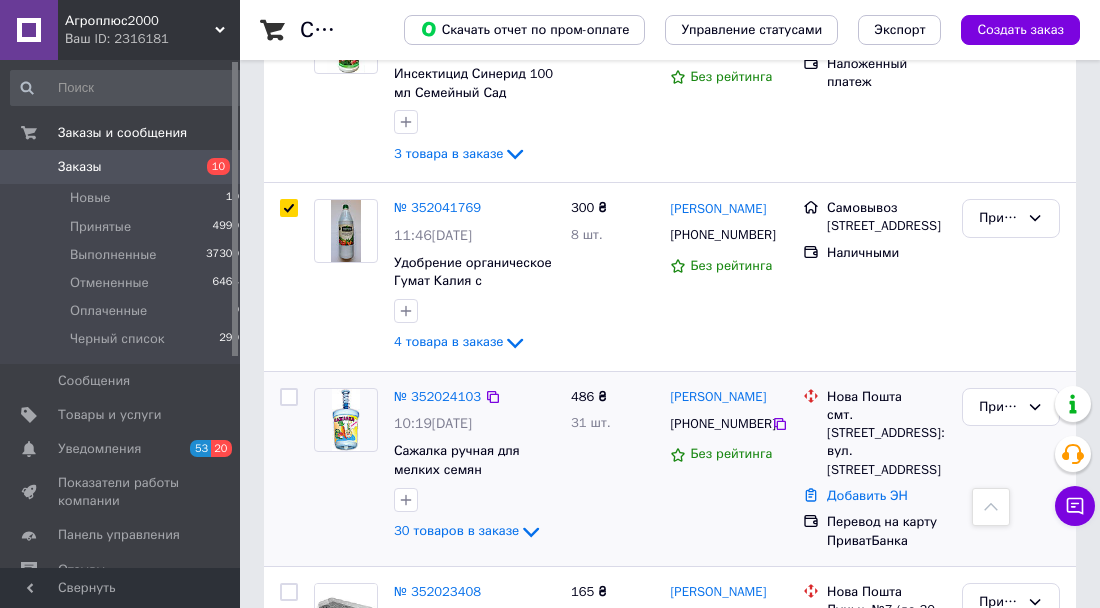 click at bounding box center (289, 397) 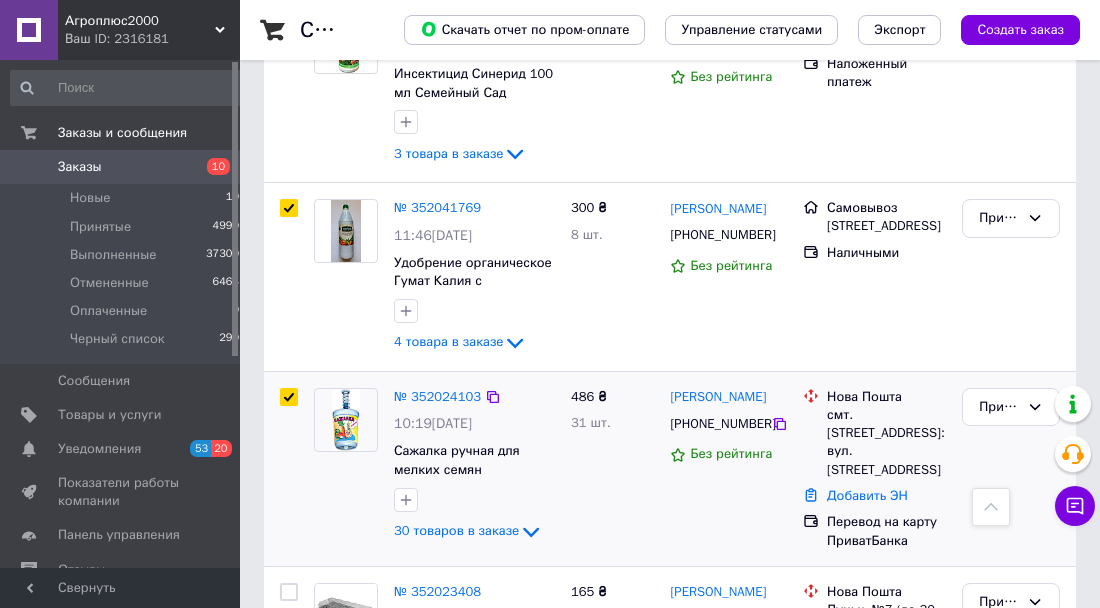 checkbox on "true" 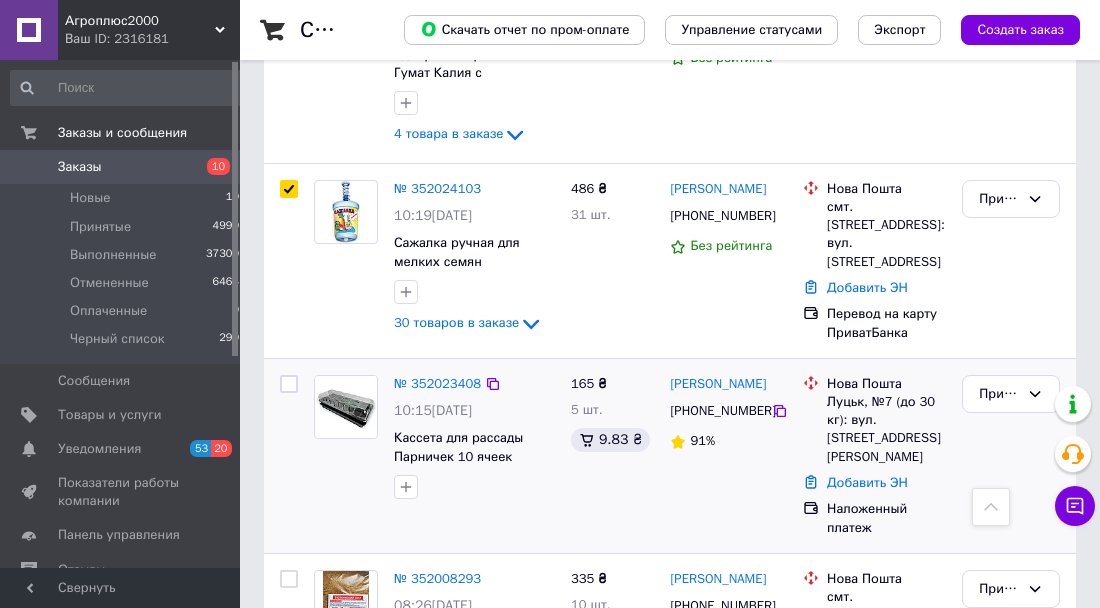 scroll, scrollTop: 728, scrollLeft: 0, axis: vertical 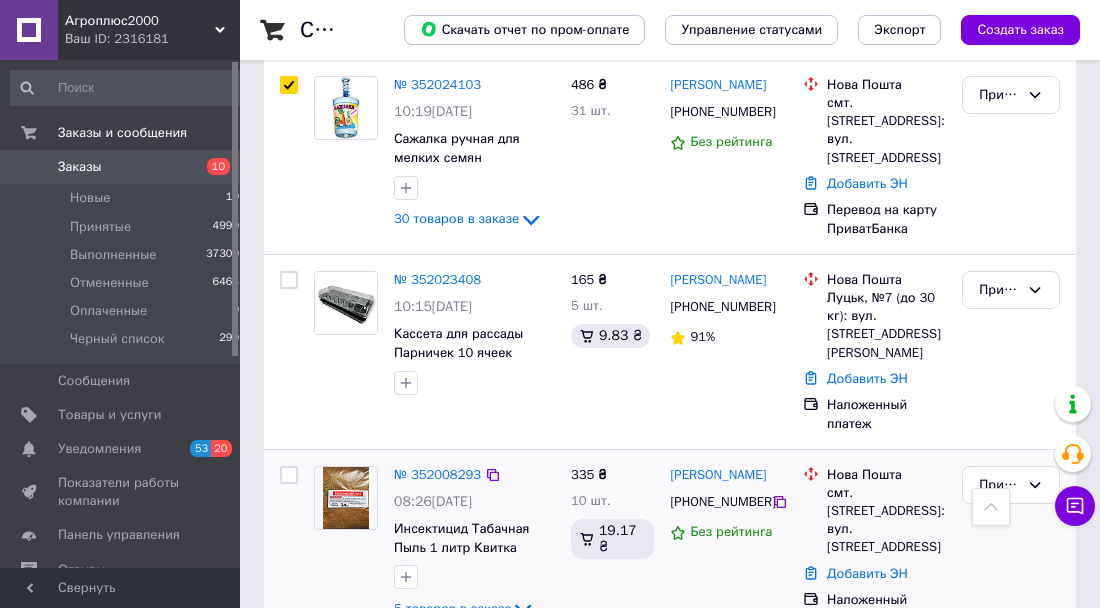 click at bounding box center (289, 475) 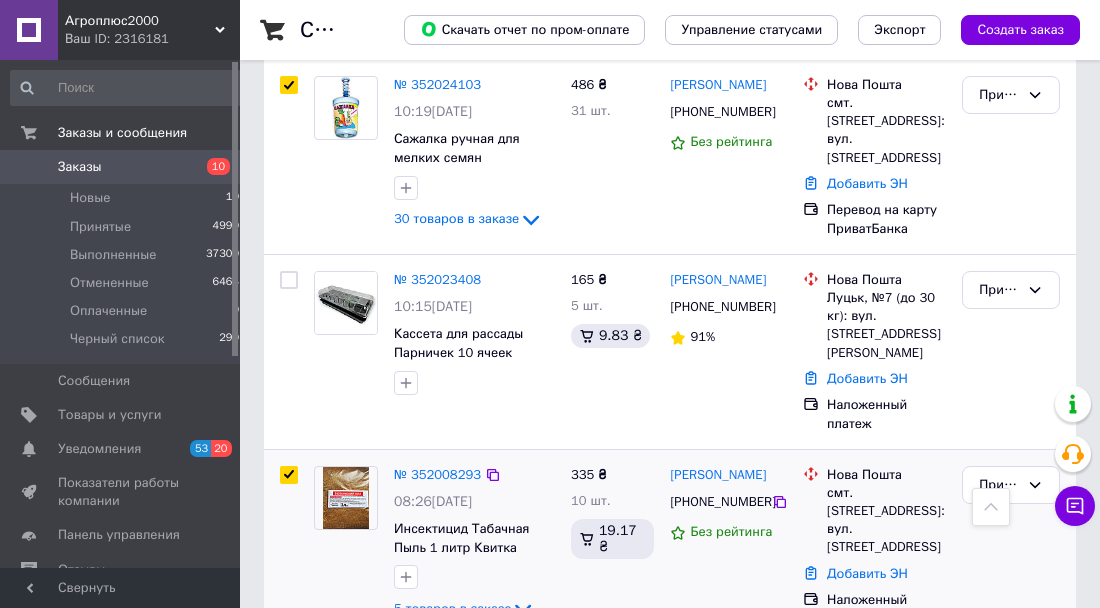 checkbox on "true" 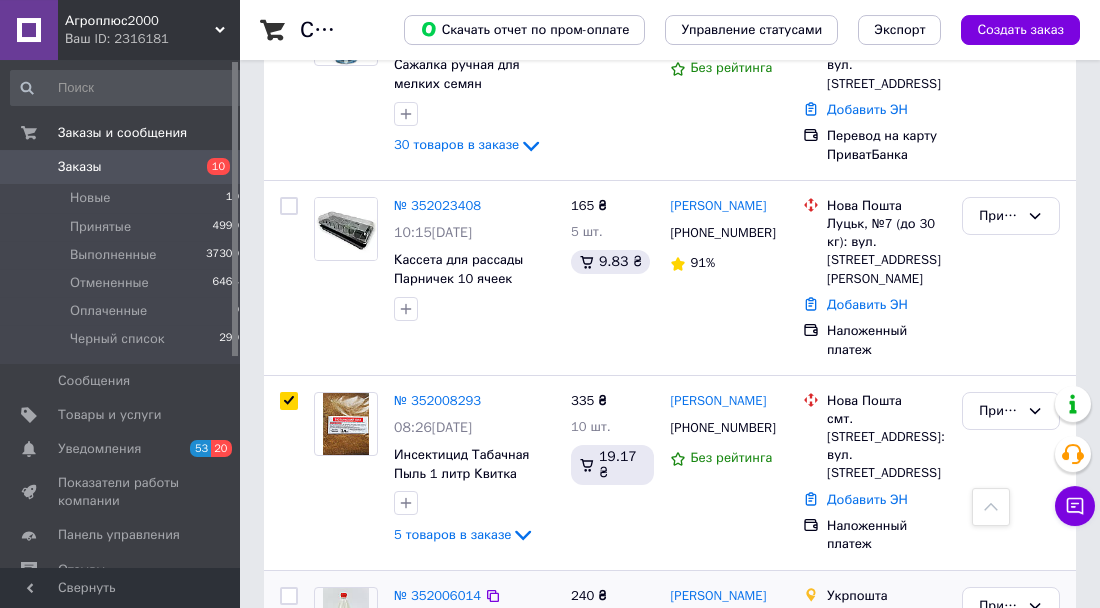 scroll, scrollTop: 936, scrollLeft: 0, axis: vertical 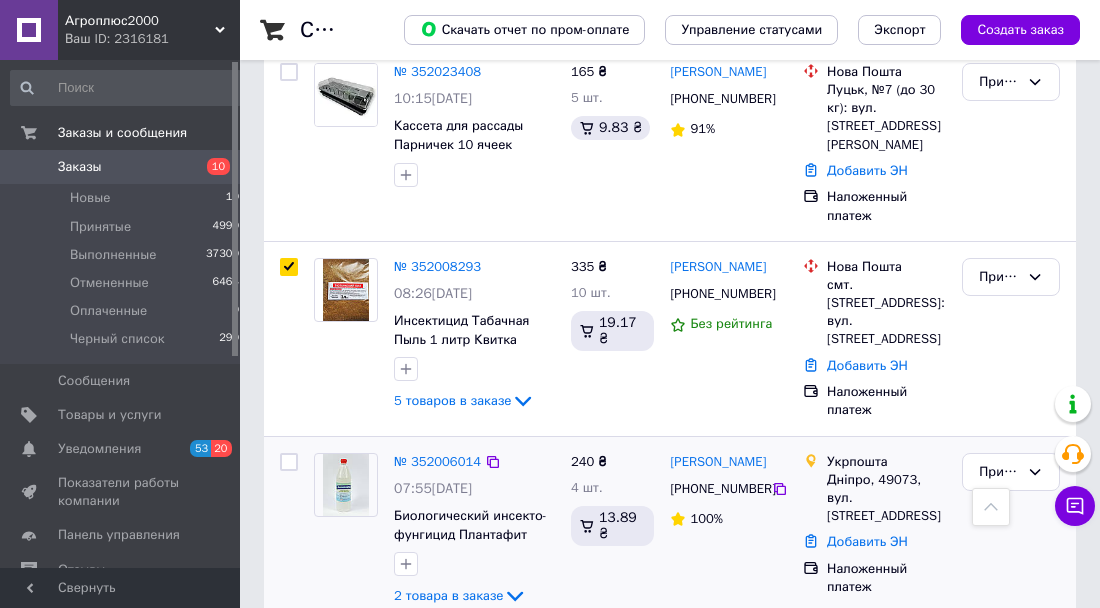 click at bounding box center [289, 462] 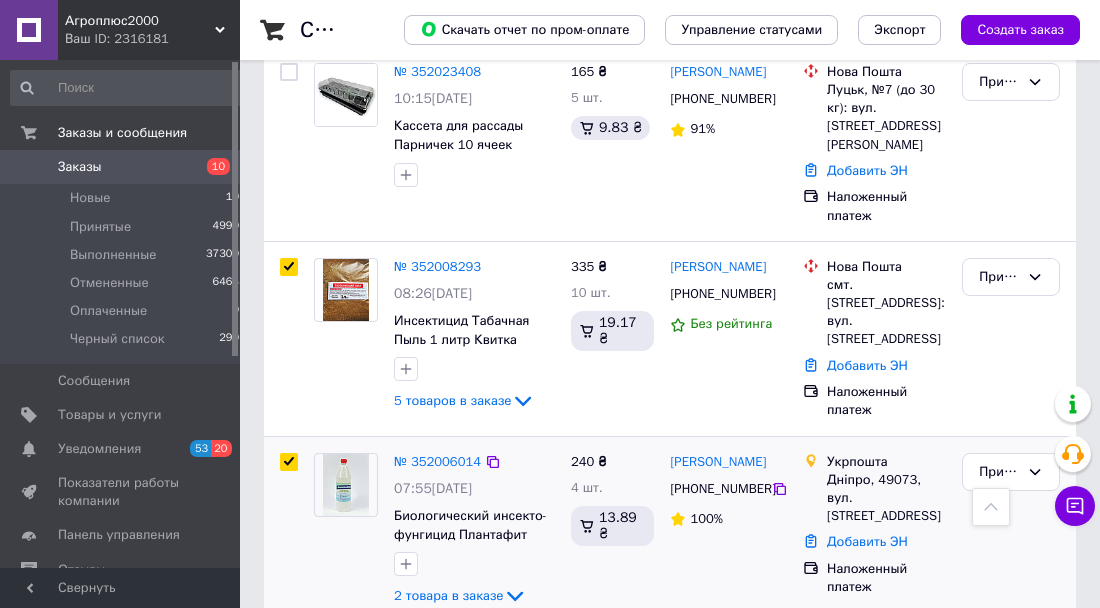 checkbox on "true" 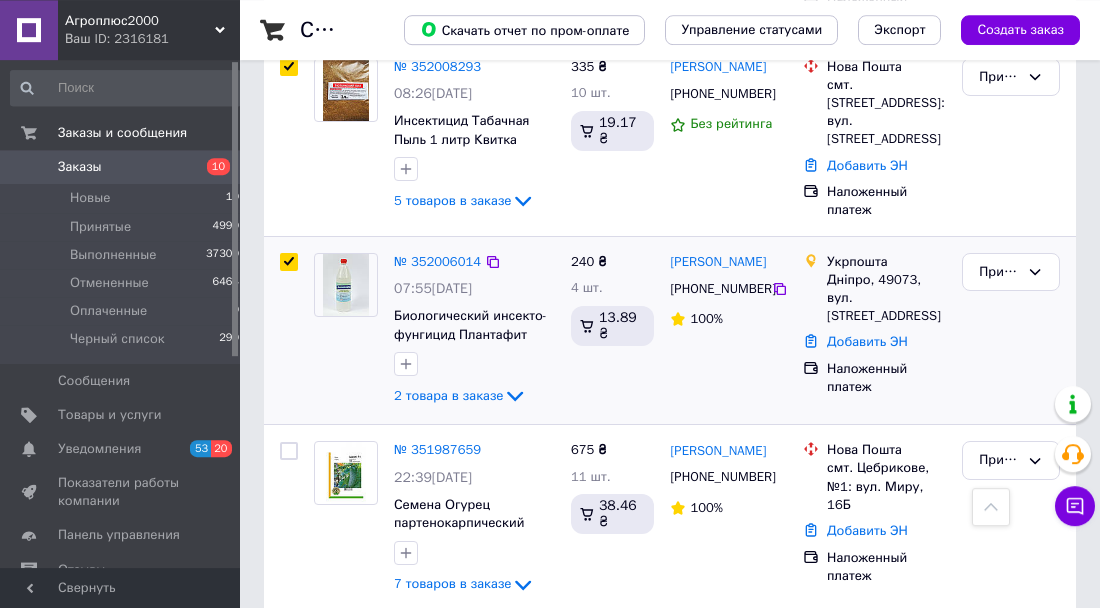scroll, scrollTop: 1144, scrollLeft: 0, axis: vertical 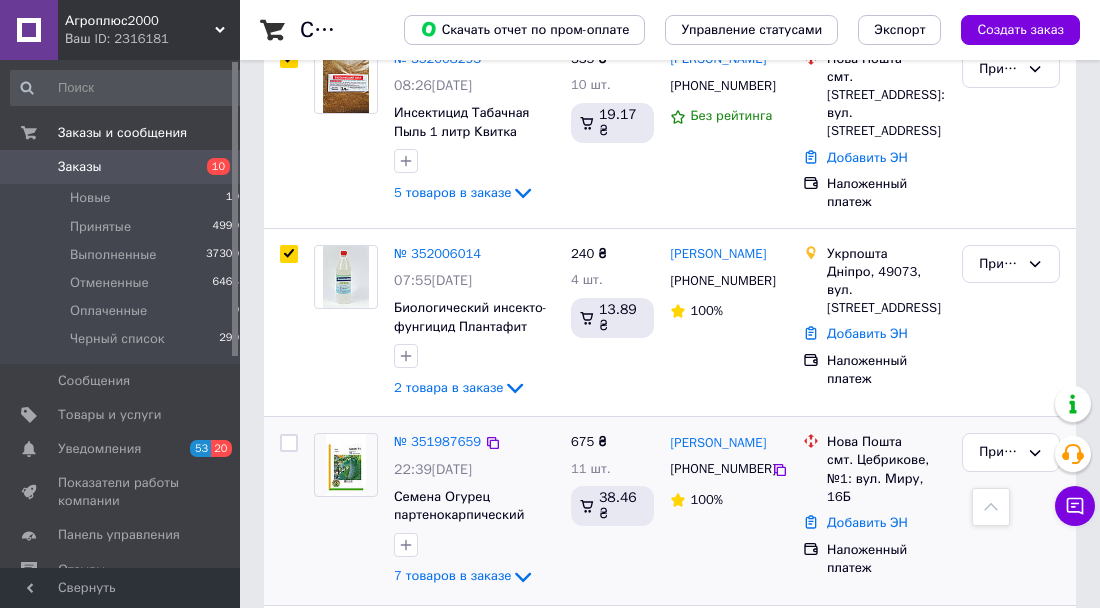 click at bounding box center (289, 443) 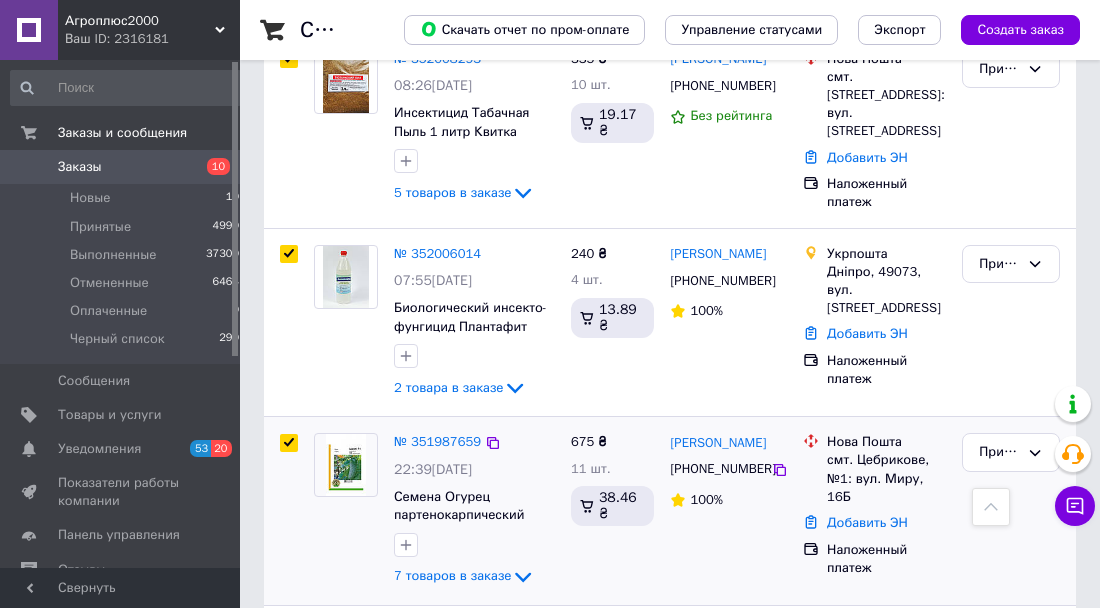 checkbox on "true" 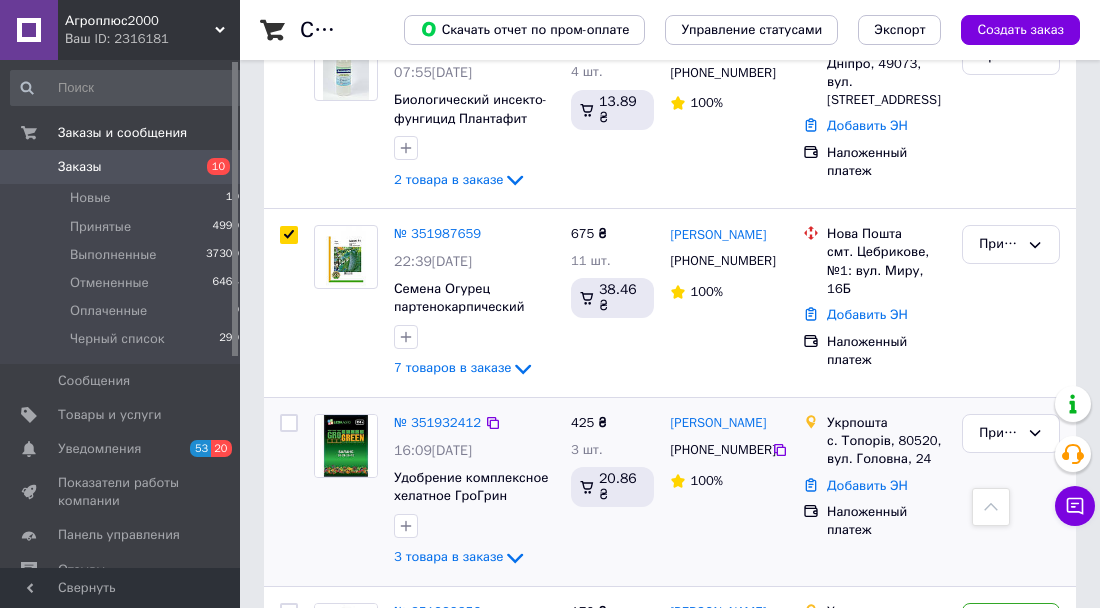 click at bounding box center (289, 423) 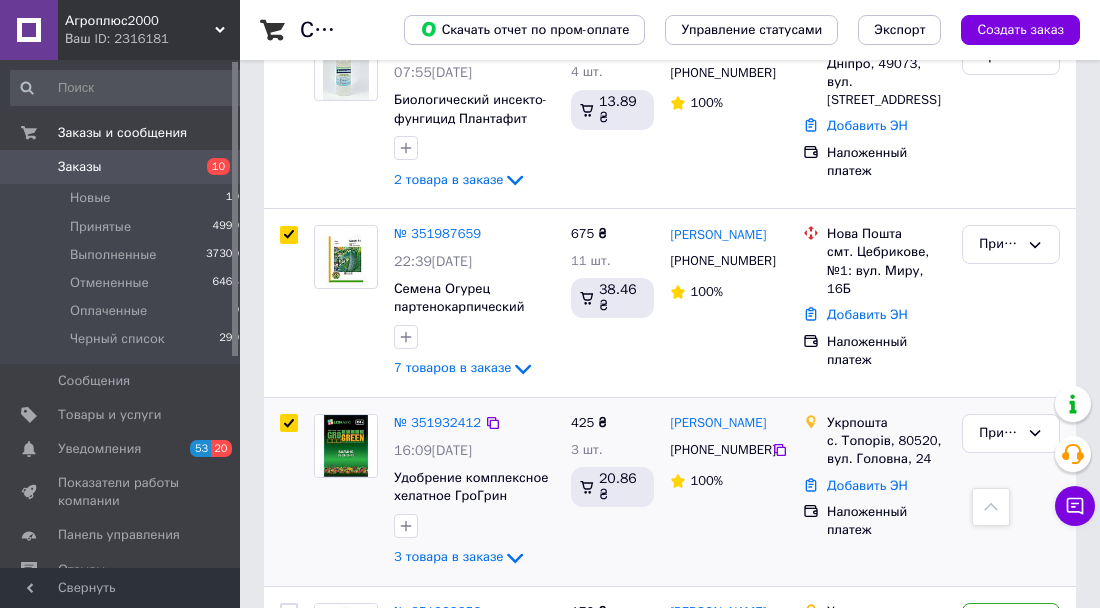 checkbox on "true" 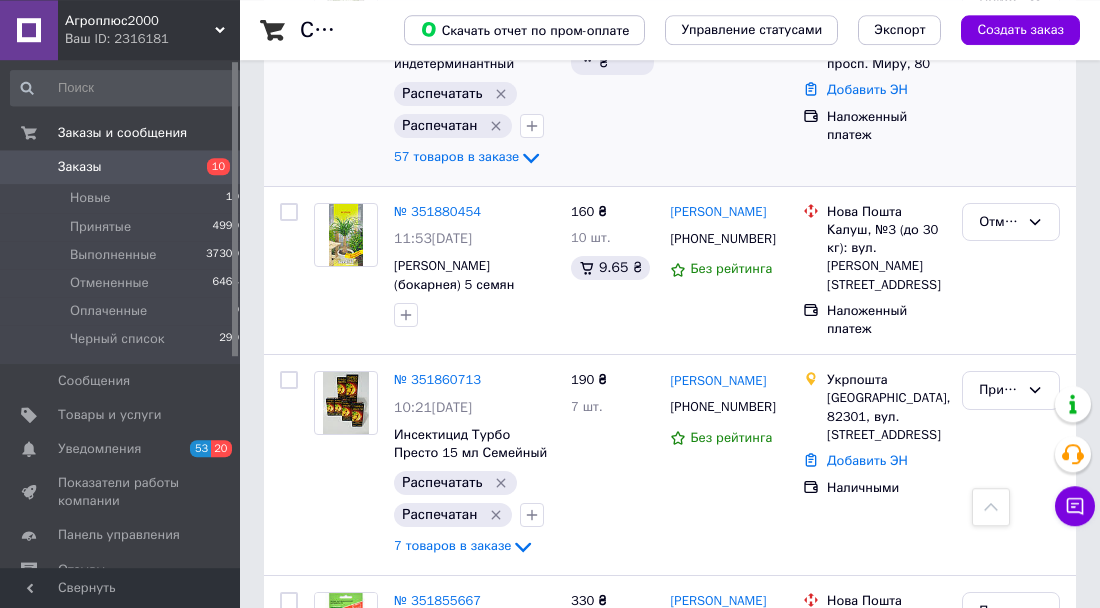 scroll, scrollTop: 2392, scrollLeft: 0, axis: vertical 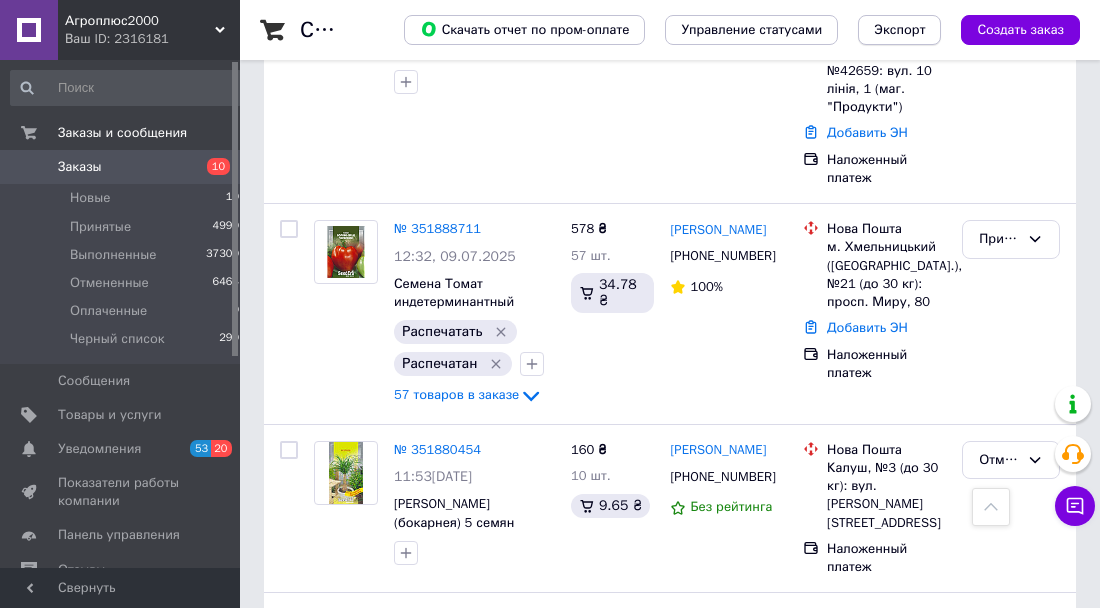 click on "Экспорт" at bounding box center (899, 30) 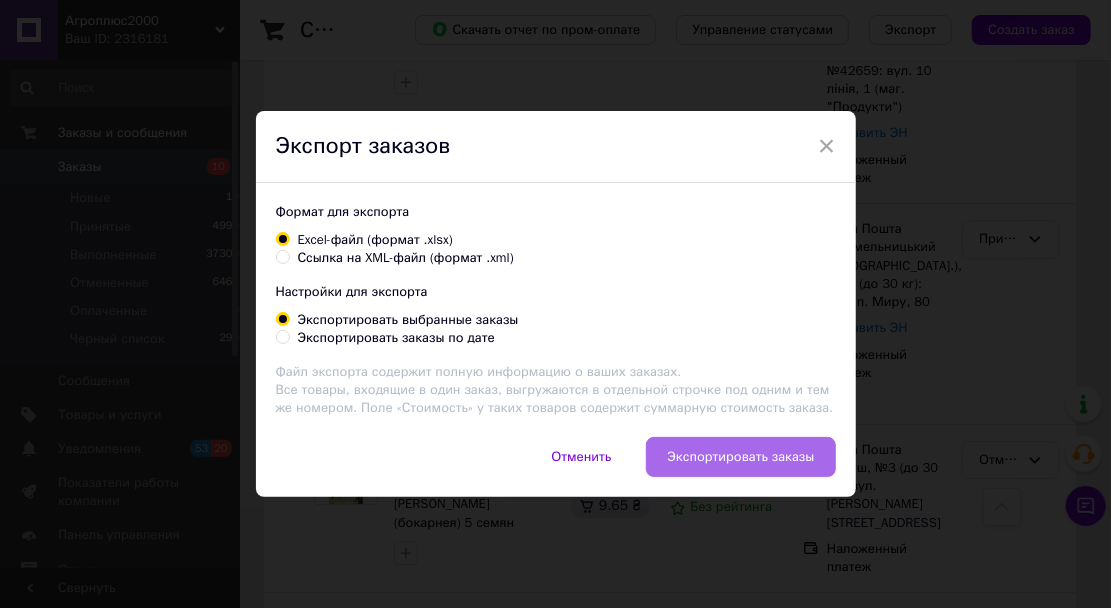 click on "Экспортировать заказы" at bounding box center [740, 457] 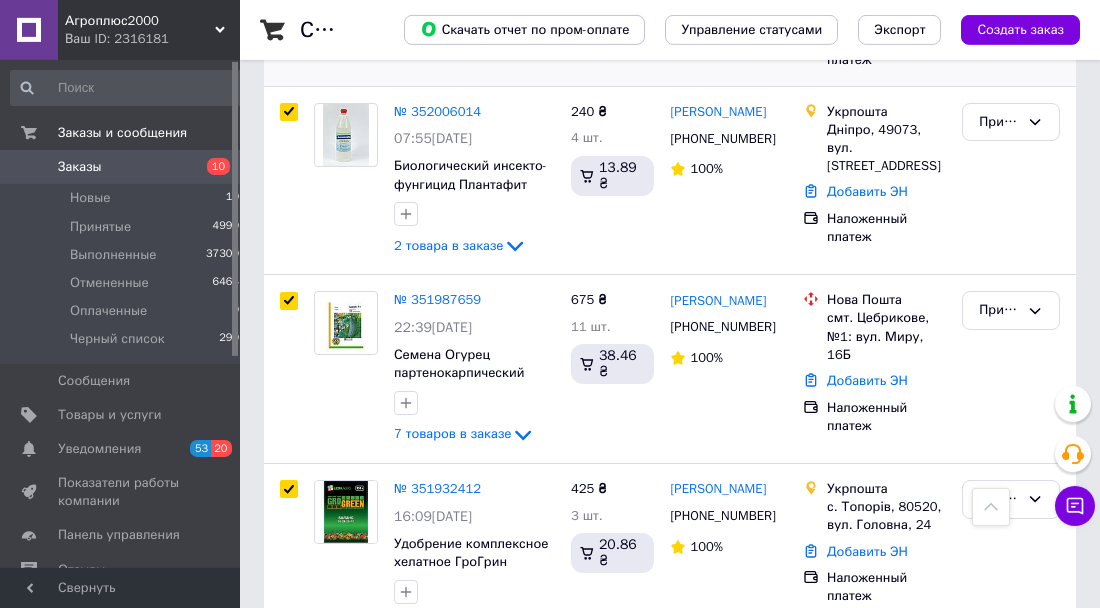 scroll, scrollTop: 1456, scrollLeft: 0, axis: vertical 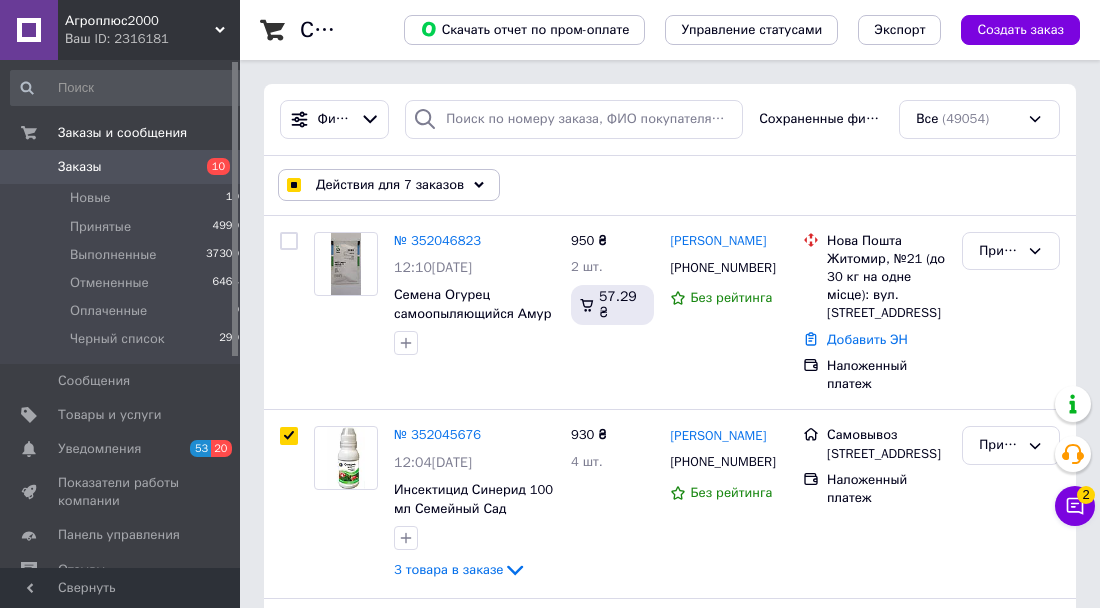 click on "Действия для 7 заказов" at bounding box center (390, 185) 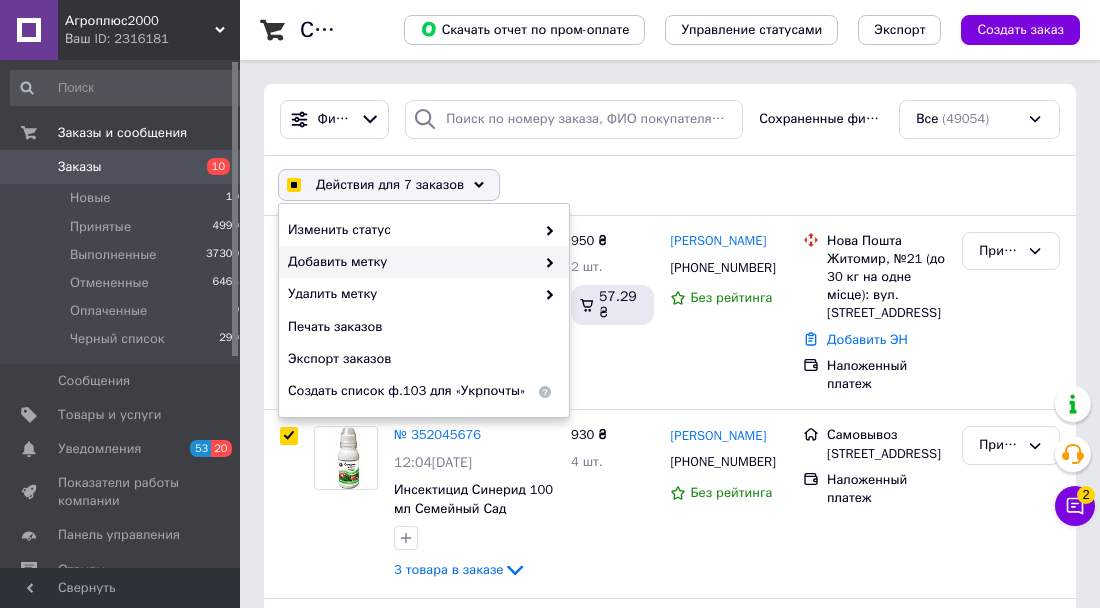 click on "Добавить метку" at bounding box center (411, 262) 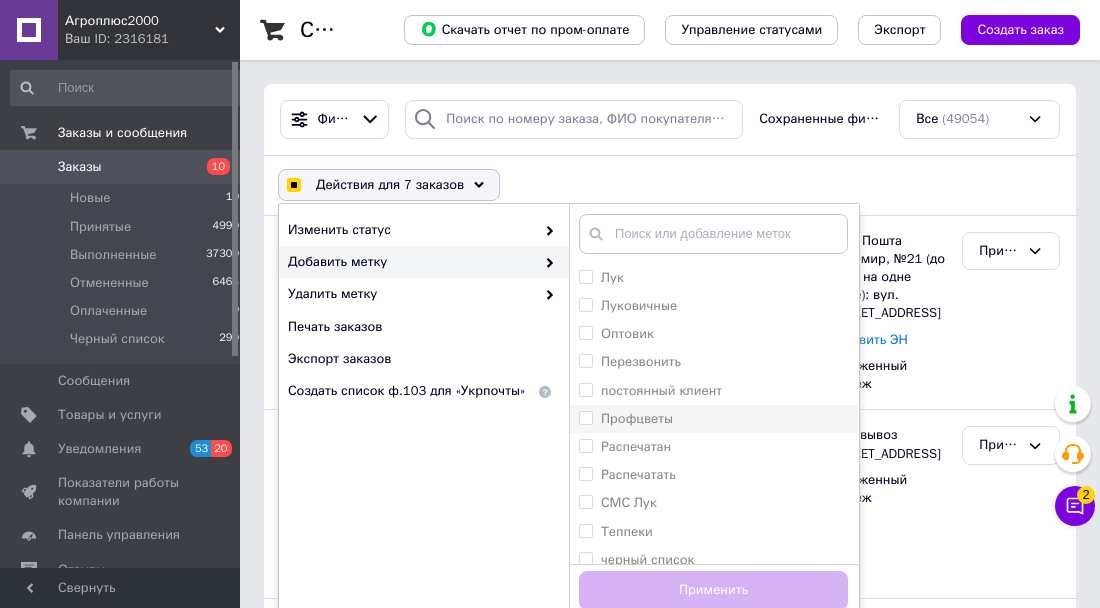 scroll, scrollTop: 123, scrollLeft: 0, axis: vertical 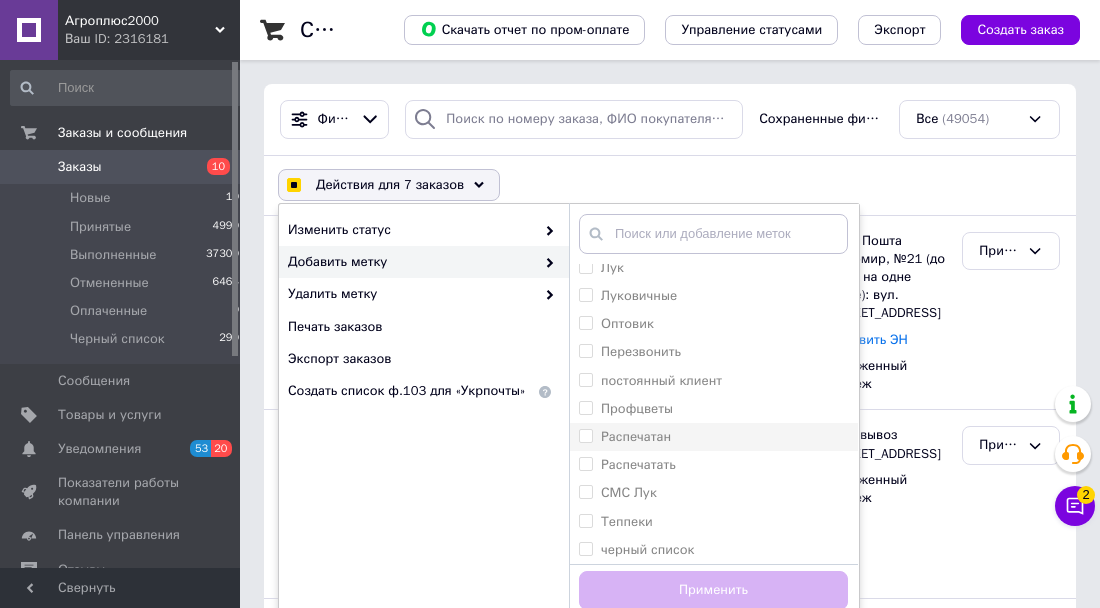click on "Распечатан" at bounding box center (585, 435) 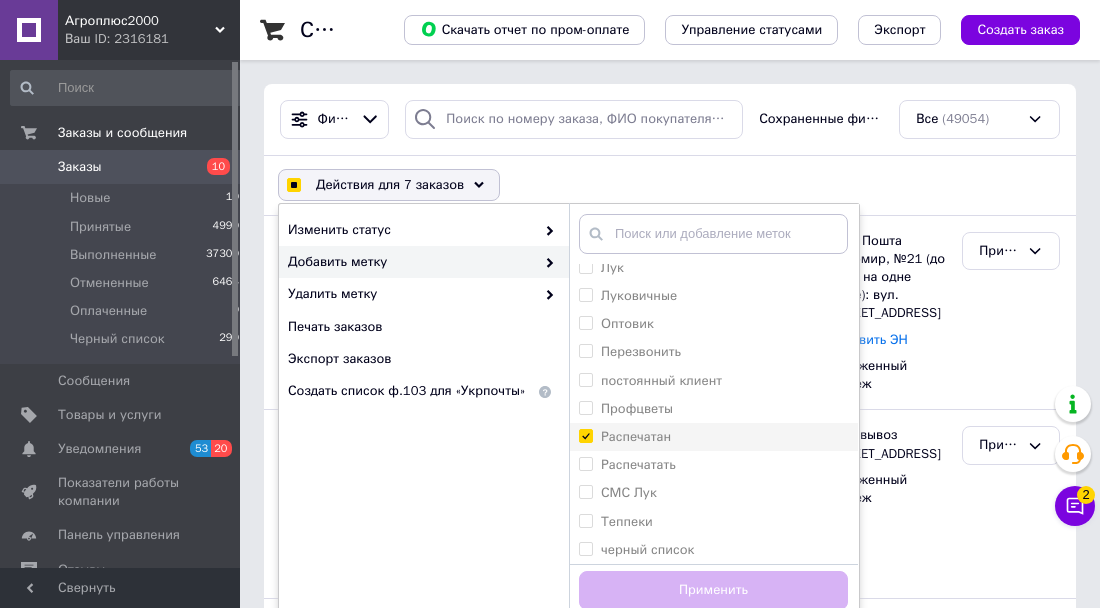 checkbox on "true" 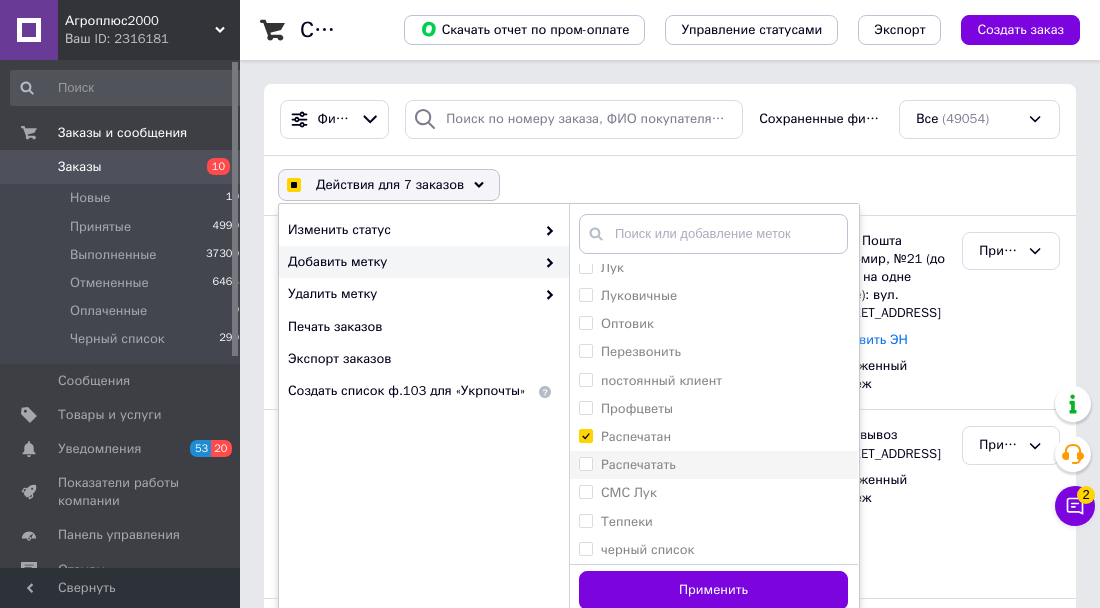 checkbox on "true" 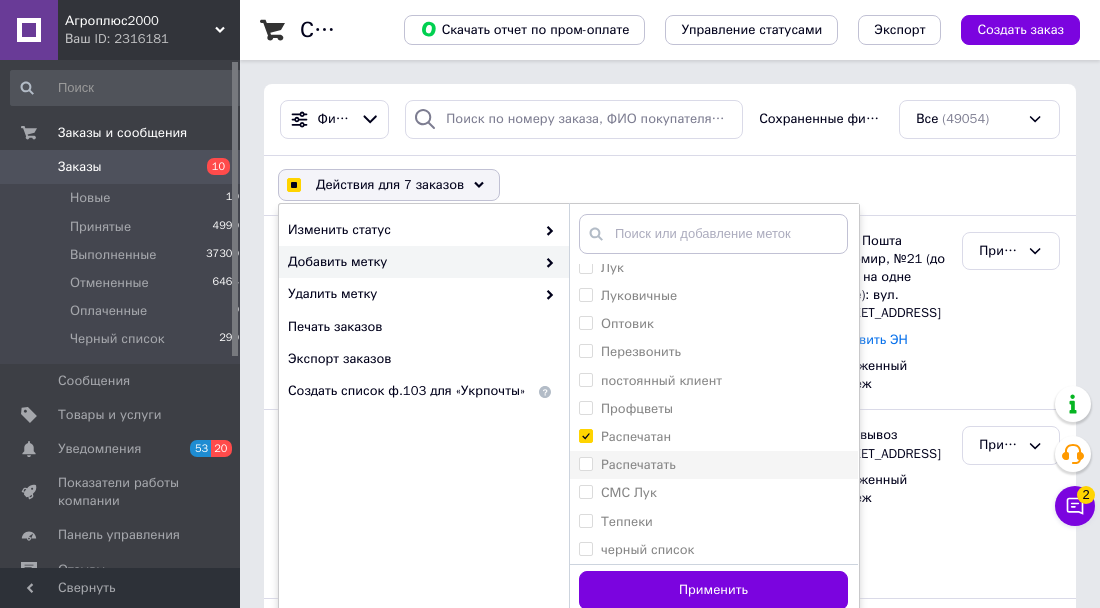 click on "Распечатать" at bounding box center [585, 463] 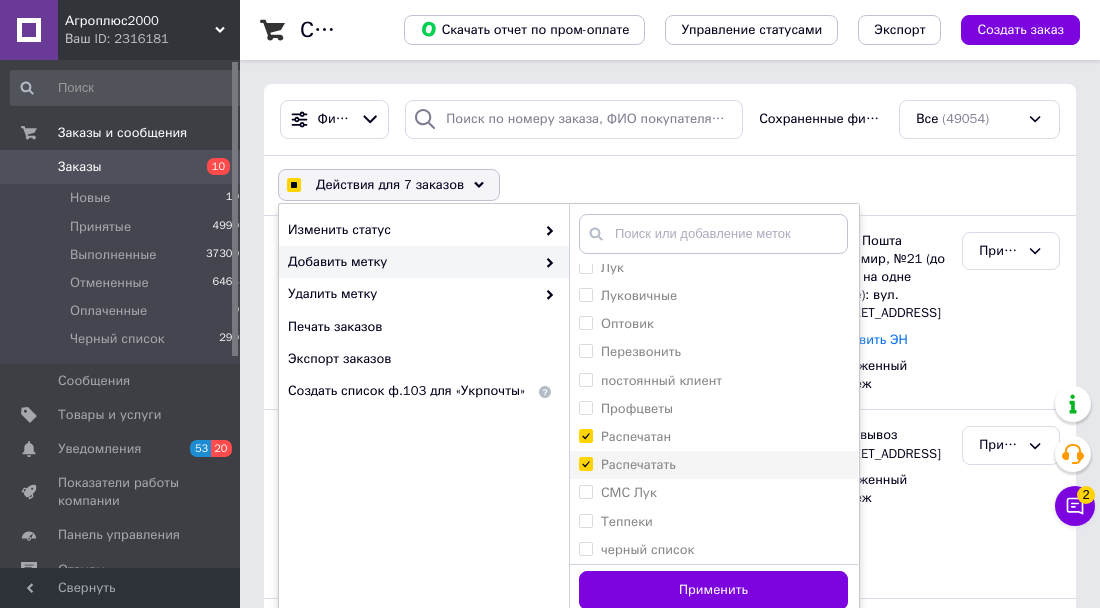 checkbox on "true" 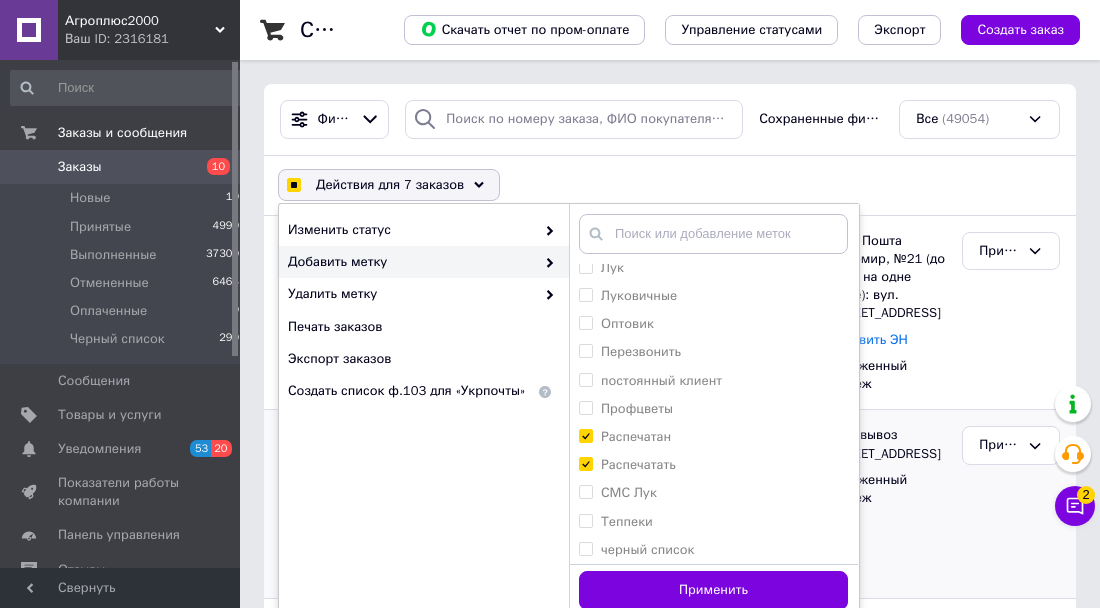 drag, startPoint x: 715, startPoint y: 593, endPoint x: 704, endPoint y: 575, distance: 21.095022 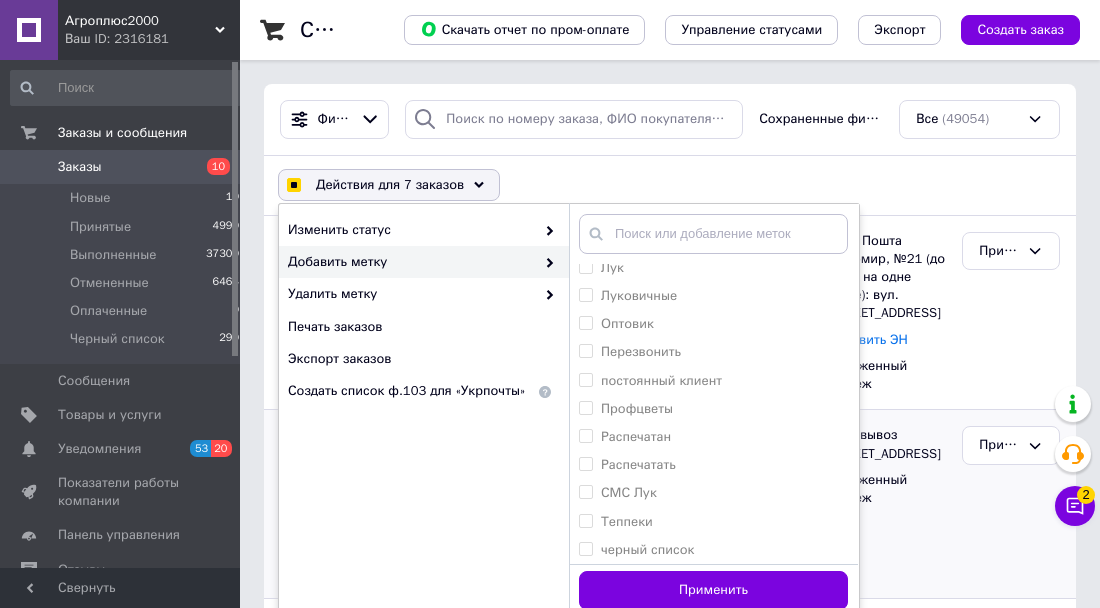 checkbox on "false" 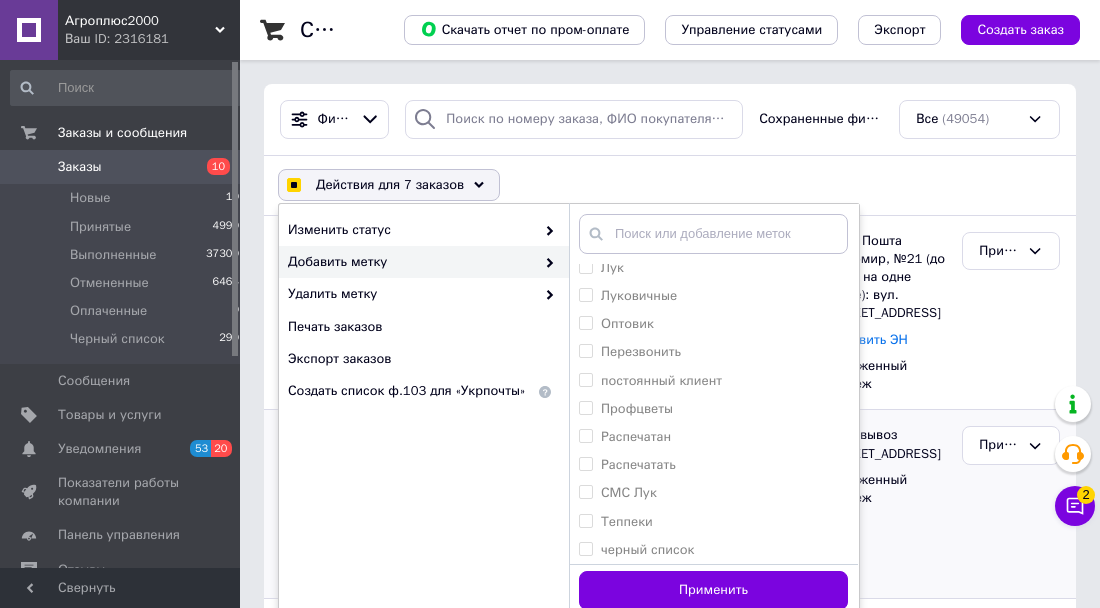 checkbox on "false" 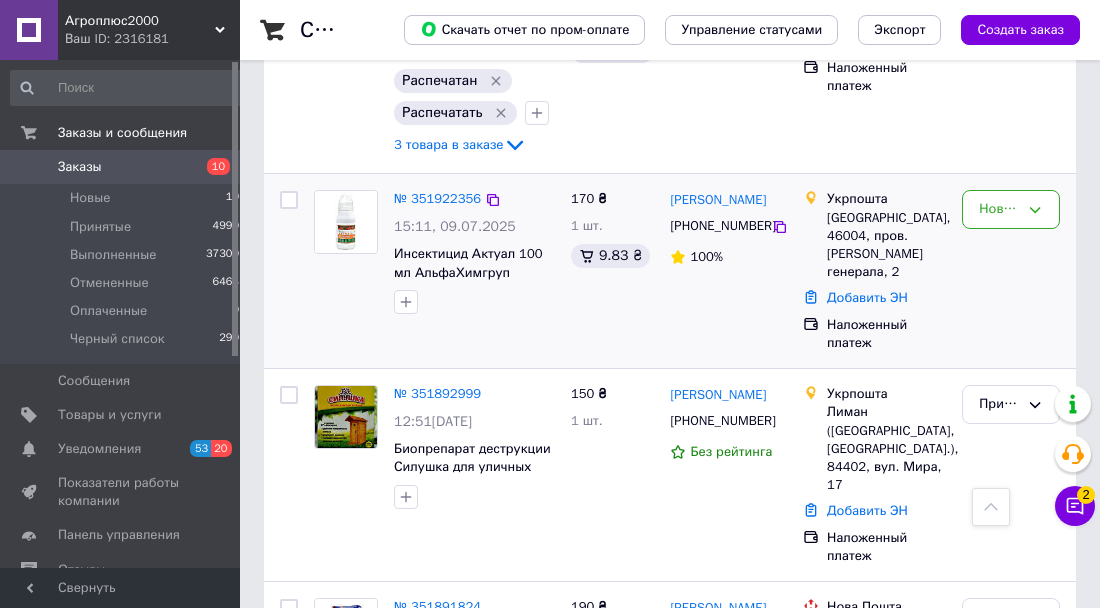 scroll, scrollTop: 1872, scrollLeft: 0, axis: vertical 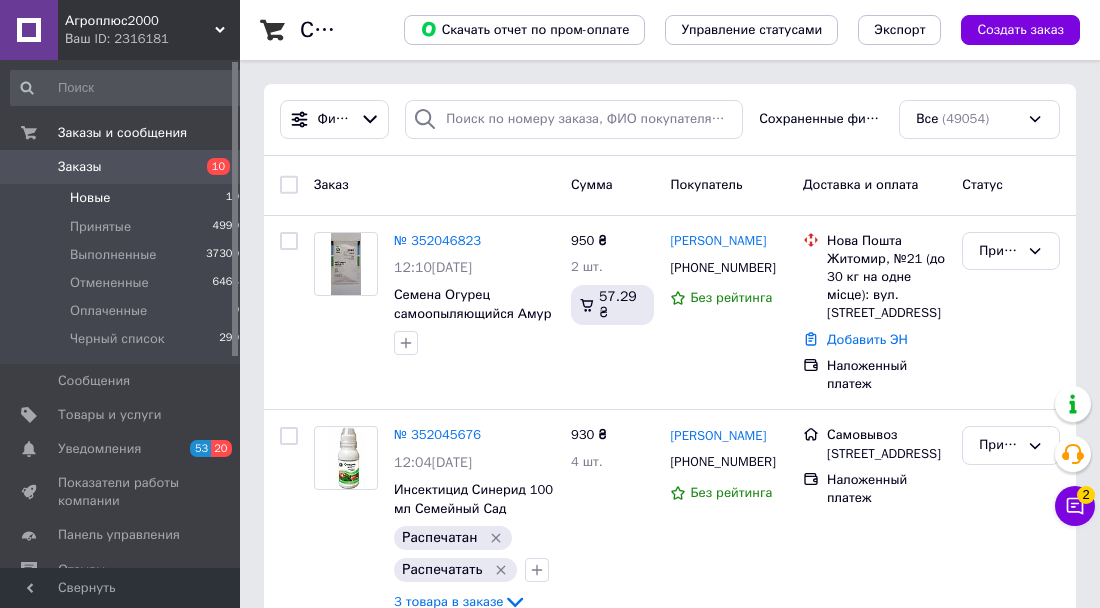 click on "Новые" at bounding box center [90, 198] 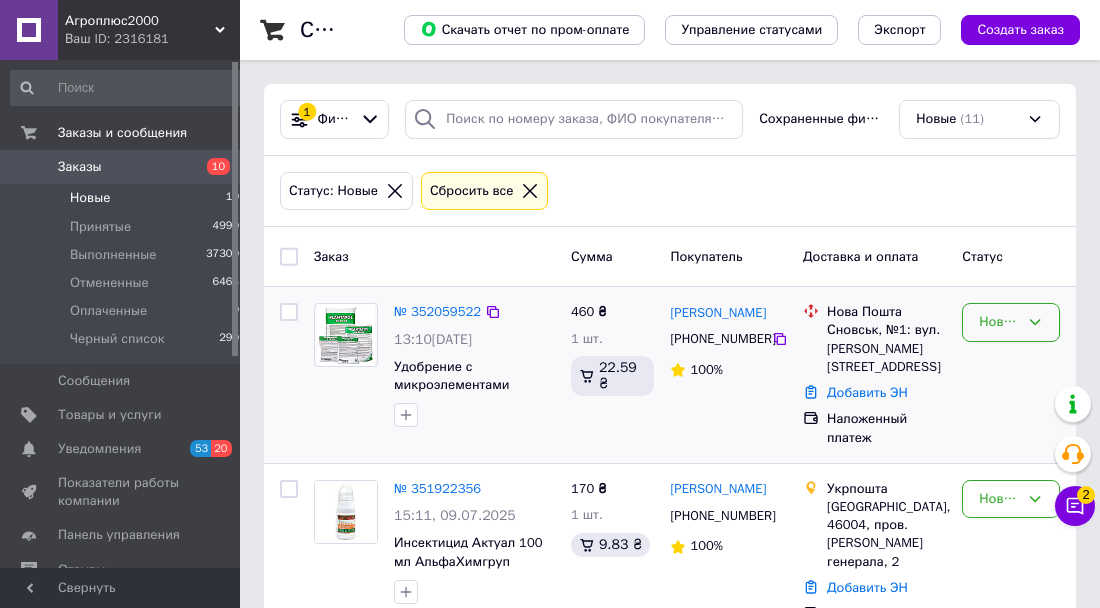 click on "Новый" at bounding box center [999, 322] 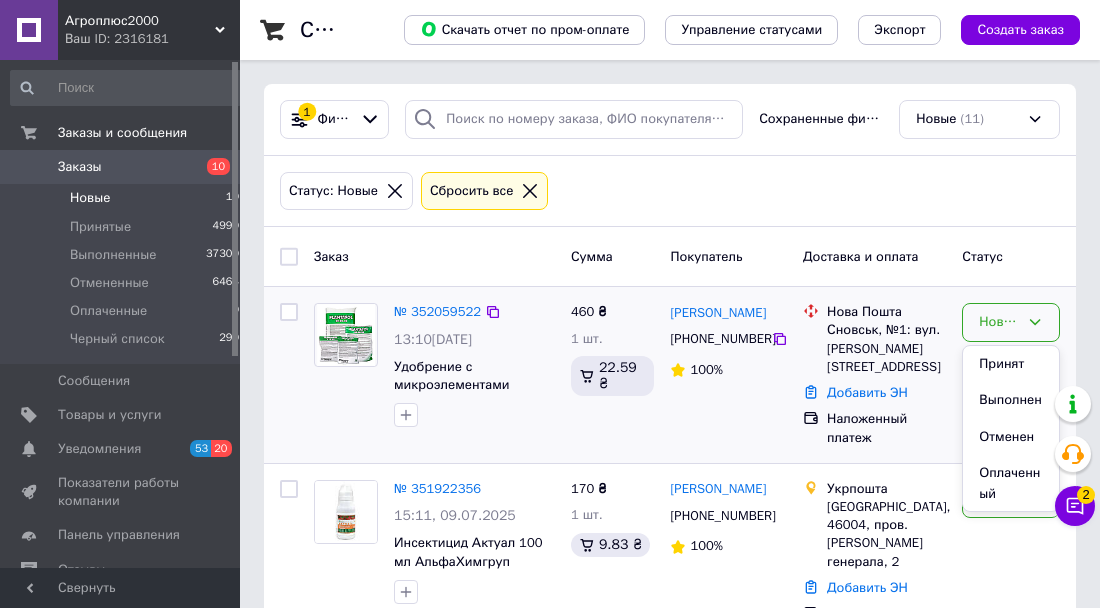 click on "Принят" at bounding box center [1011, 364] 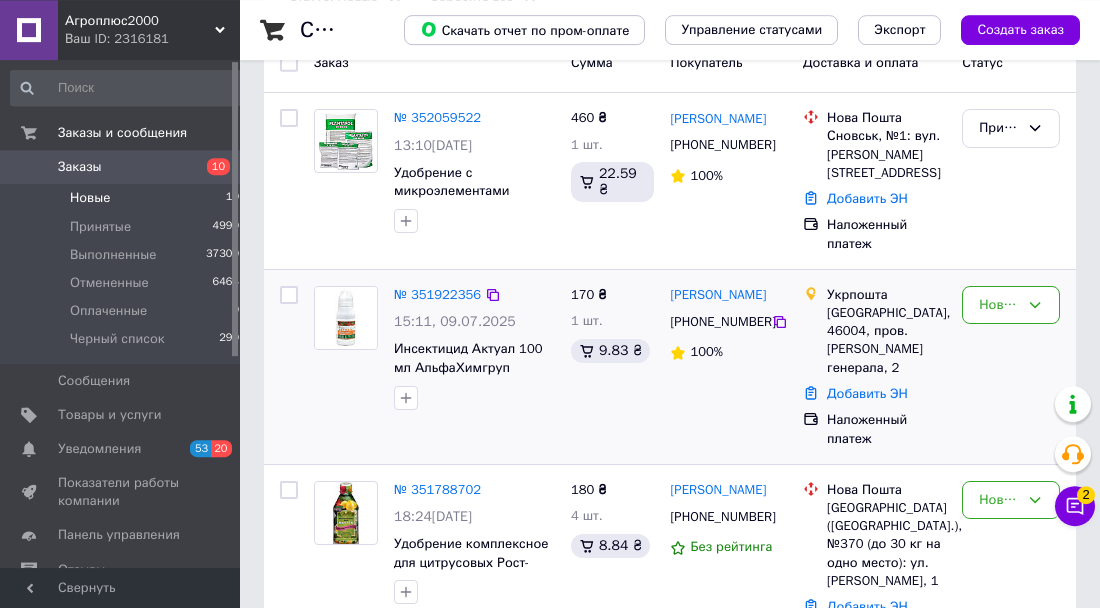scroll, scrollTop: 208, scrollLeft: 0, axis: vertical 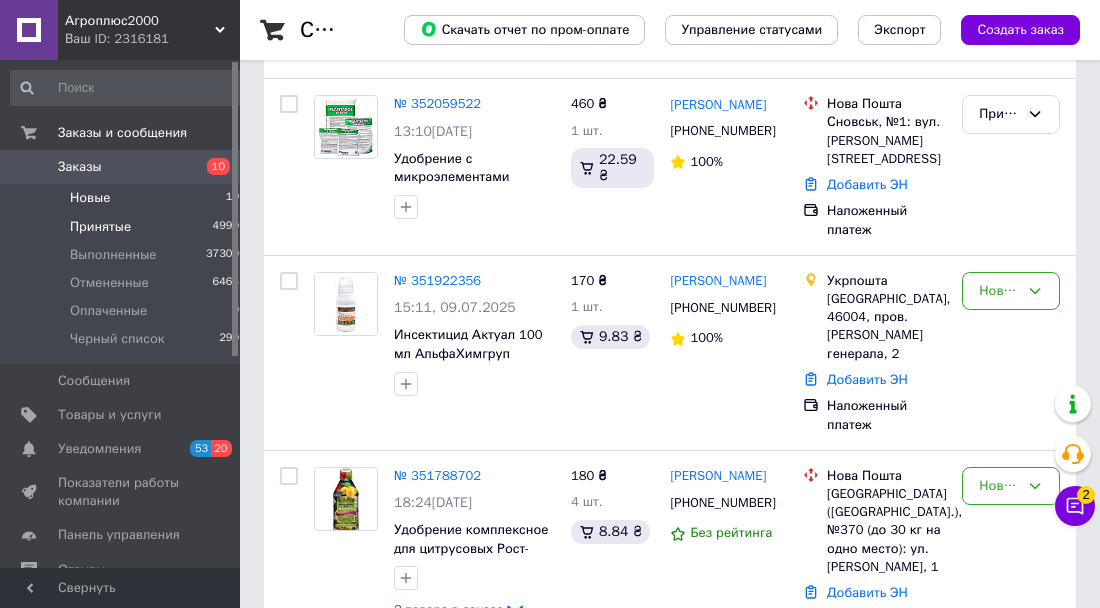 click on "Принятые" at bounding box center [100, 227] 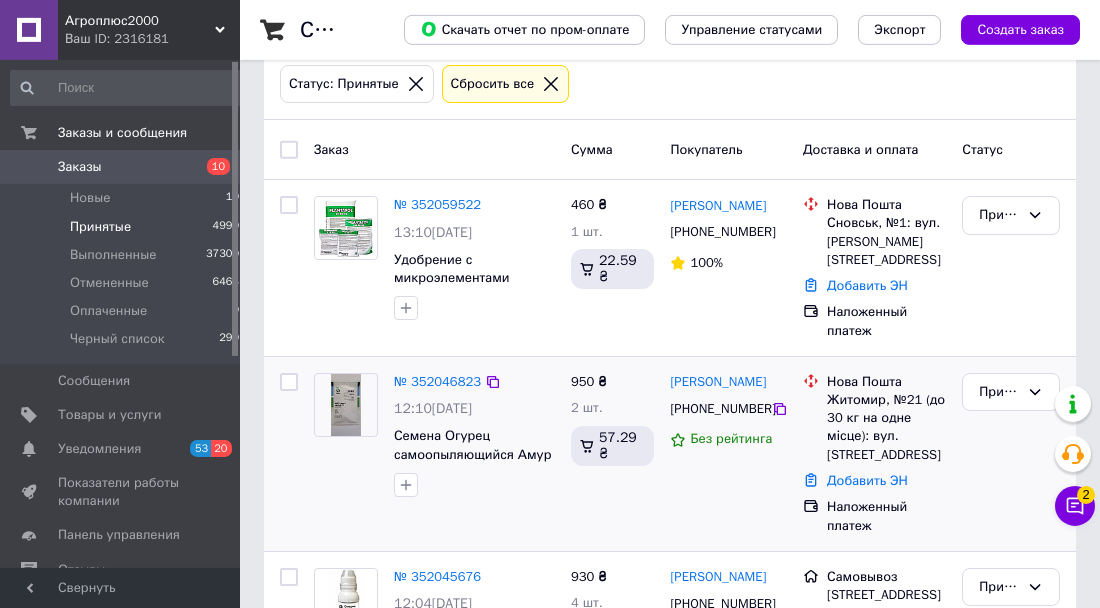 scroll, scrollTop: 104, scrollLeft: 0, axis: vertical 